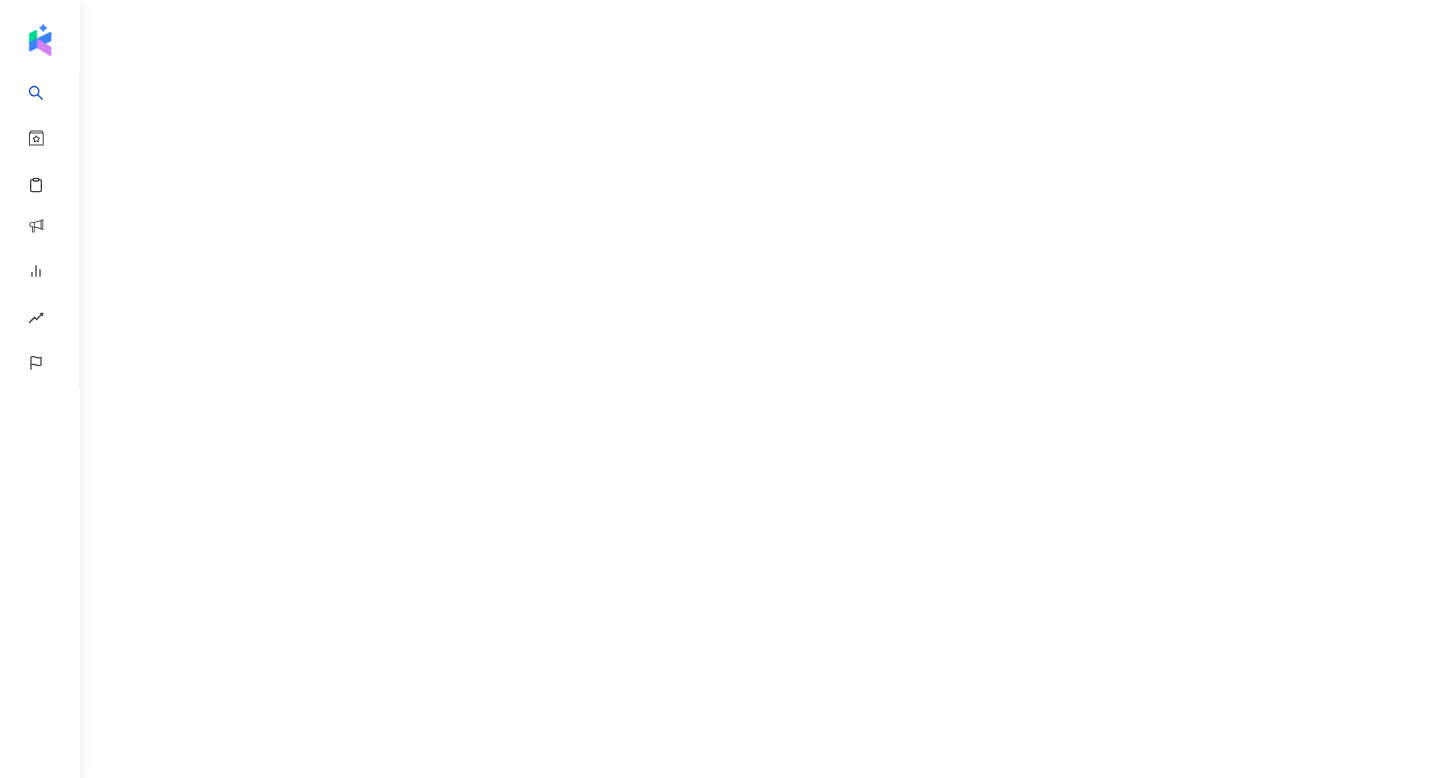 scroll, scrollTop: 0, scrollLeft: 0, axis: both 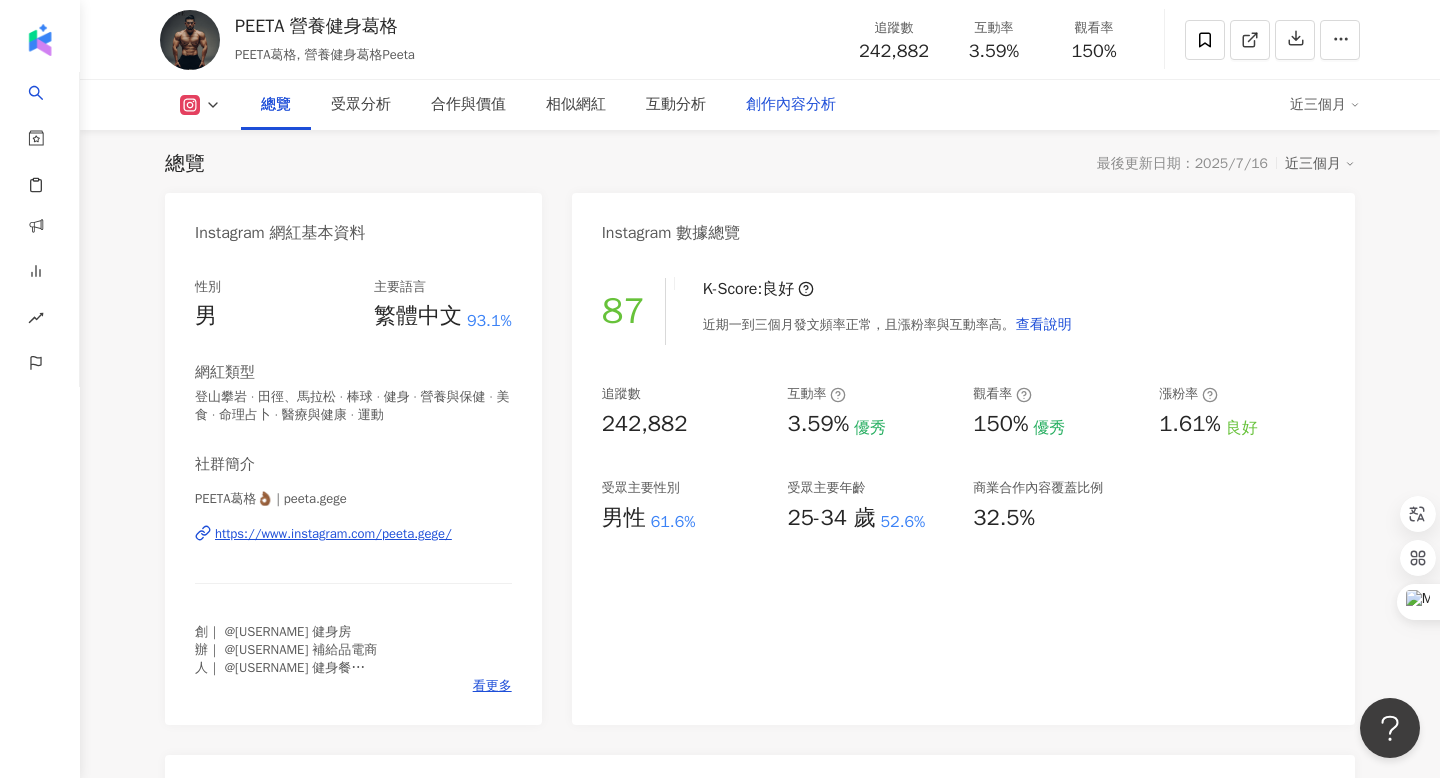 click on "創作內容分析" at bounding box center [791, 105] 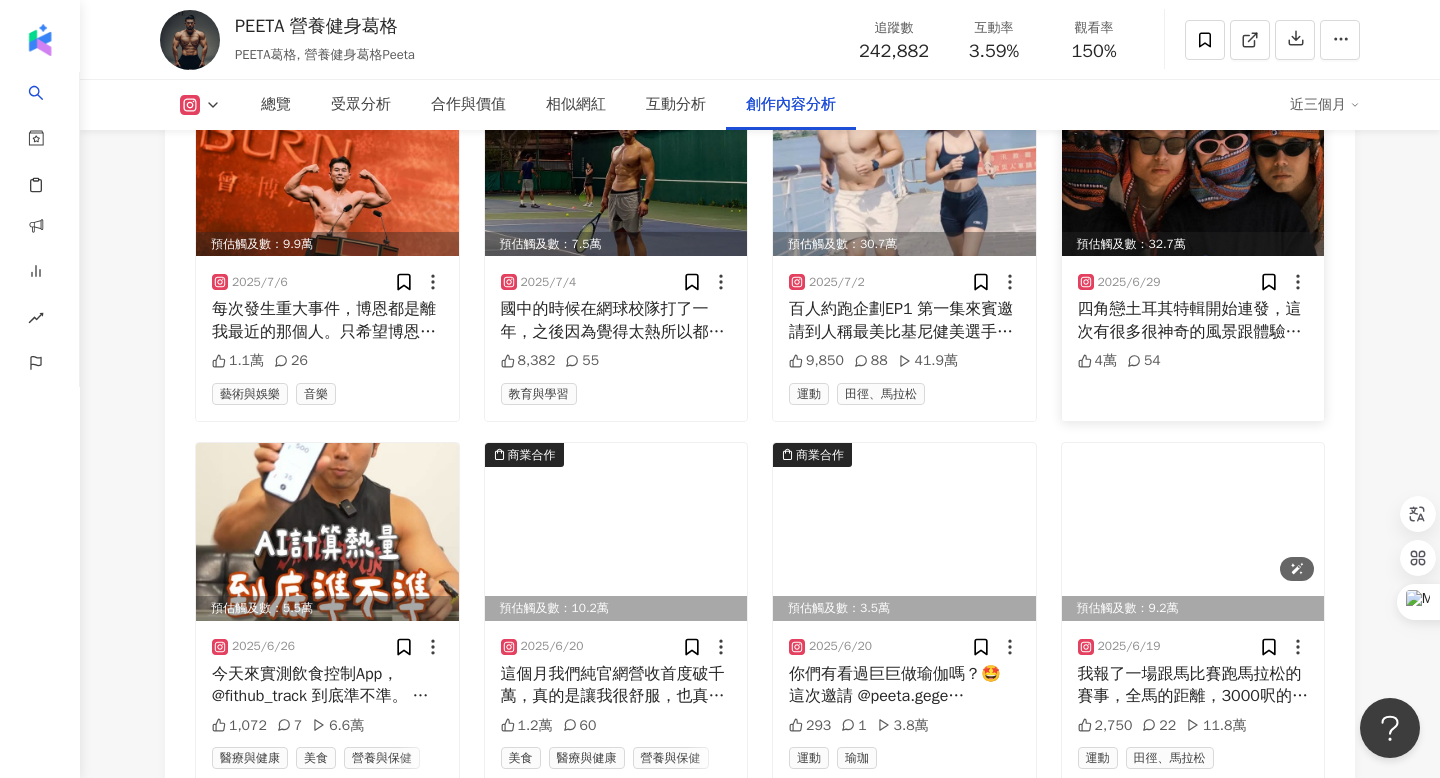 scroll, scrollTop: 7060, scrollLeft: 0, axis: vertical 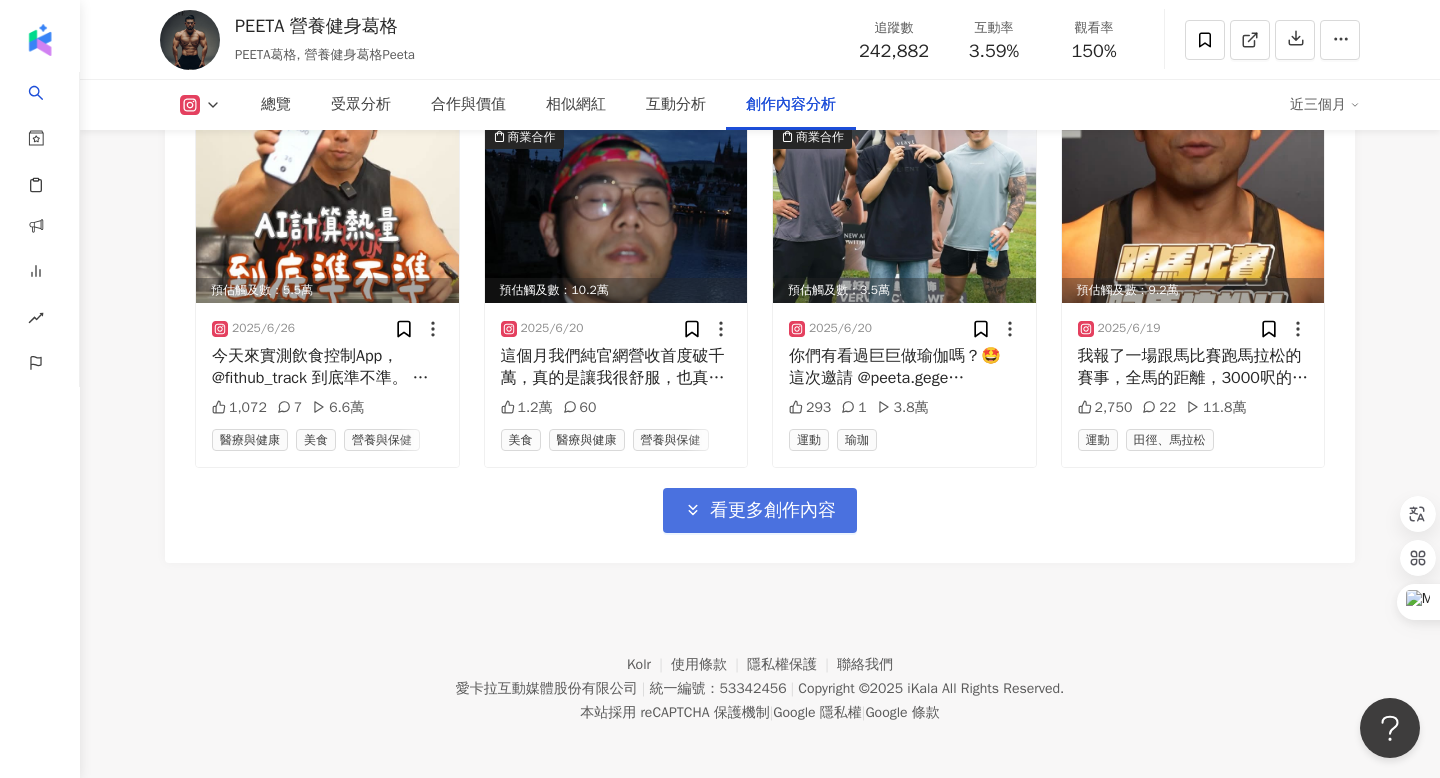 click on "看更多創作內容" at bounding box center [773, 511] 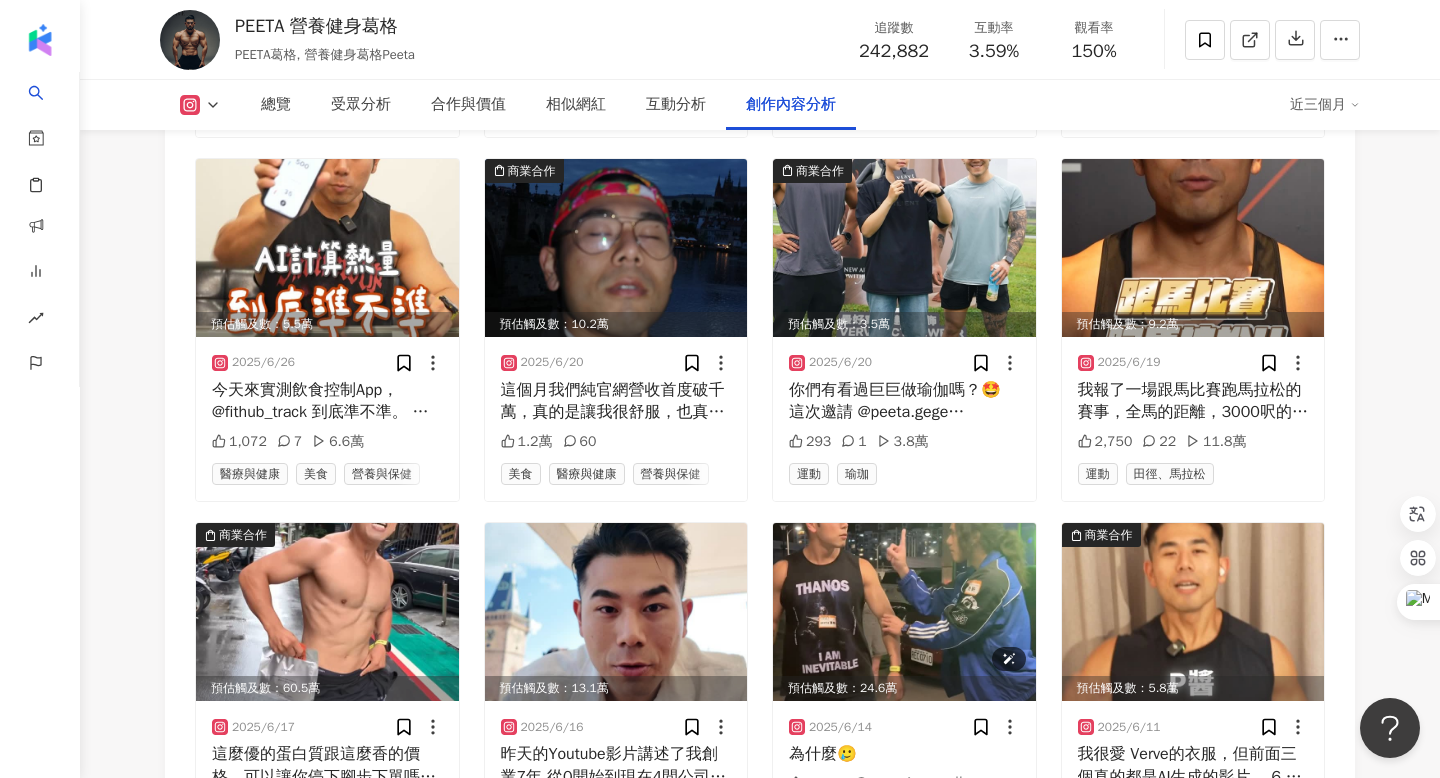scroll, scrollTop: 7022, scrollLeft: 0, axis: vertical 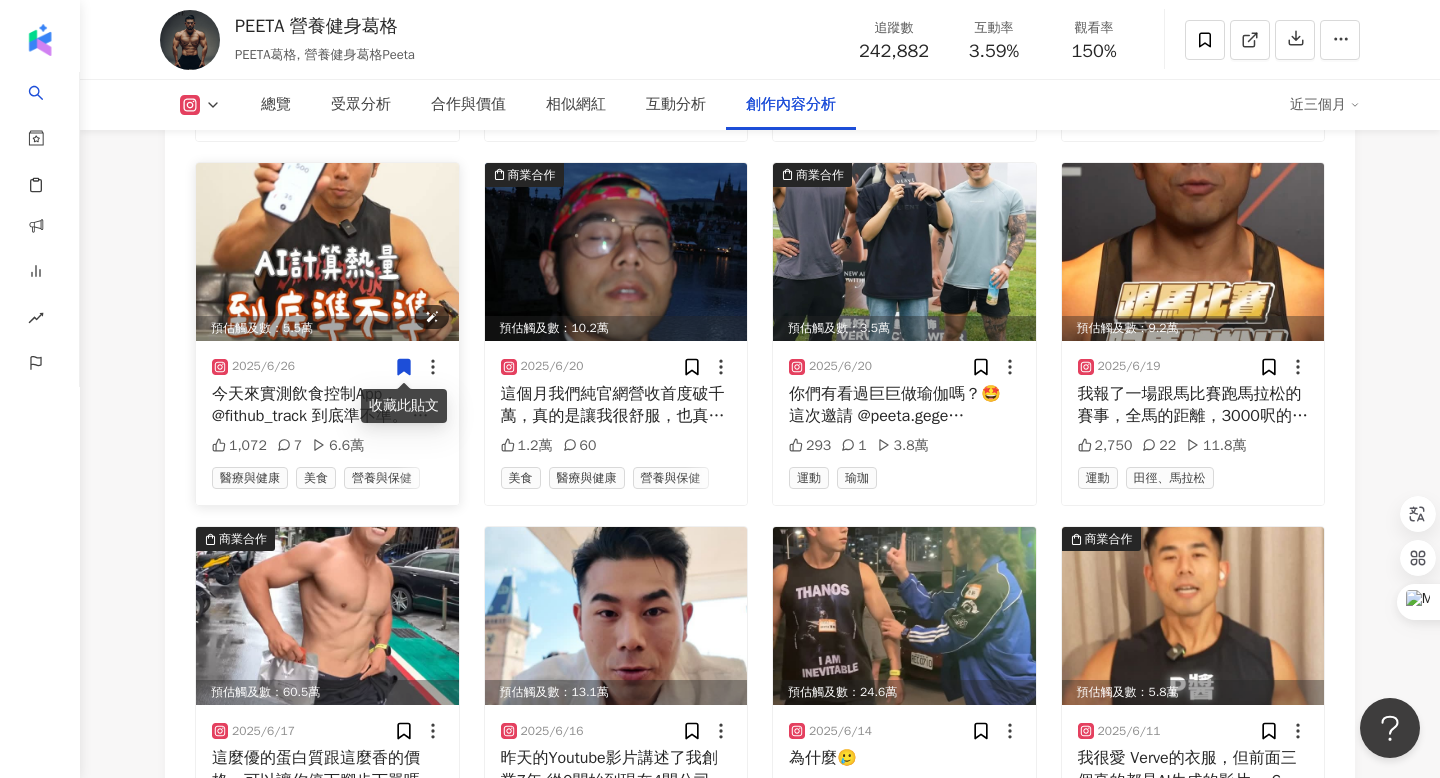 click at bounding box center (327, 252) 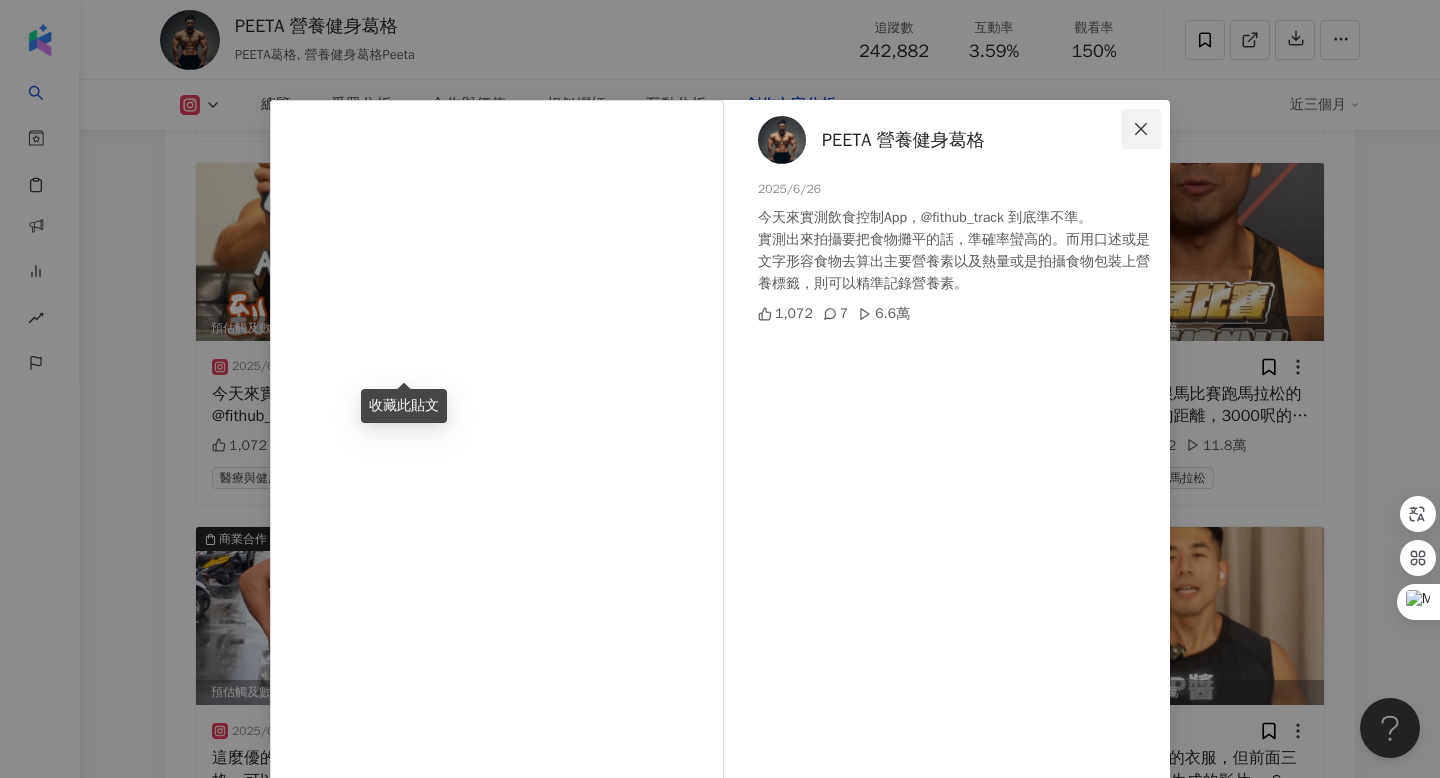 click at bounding box center [1141, 129] 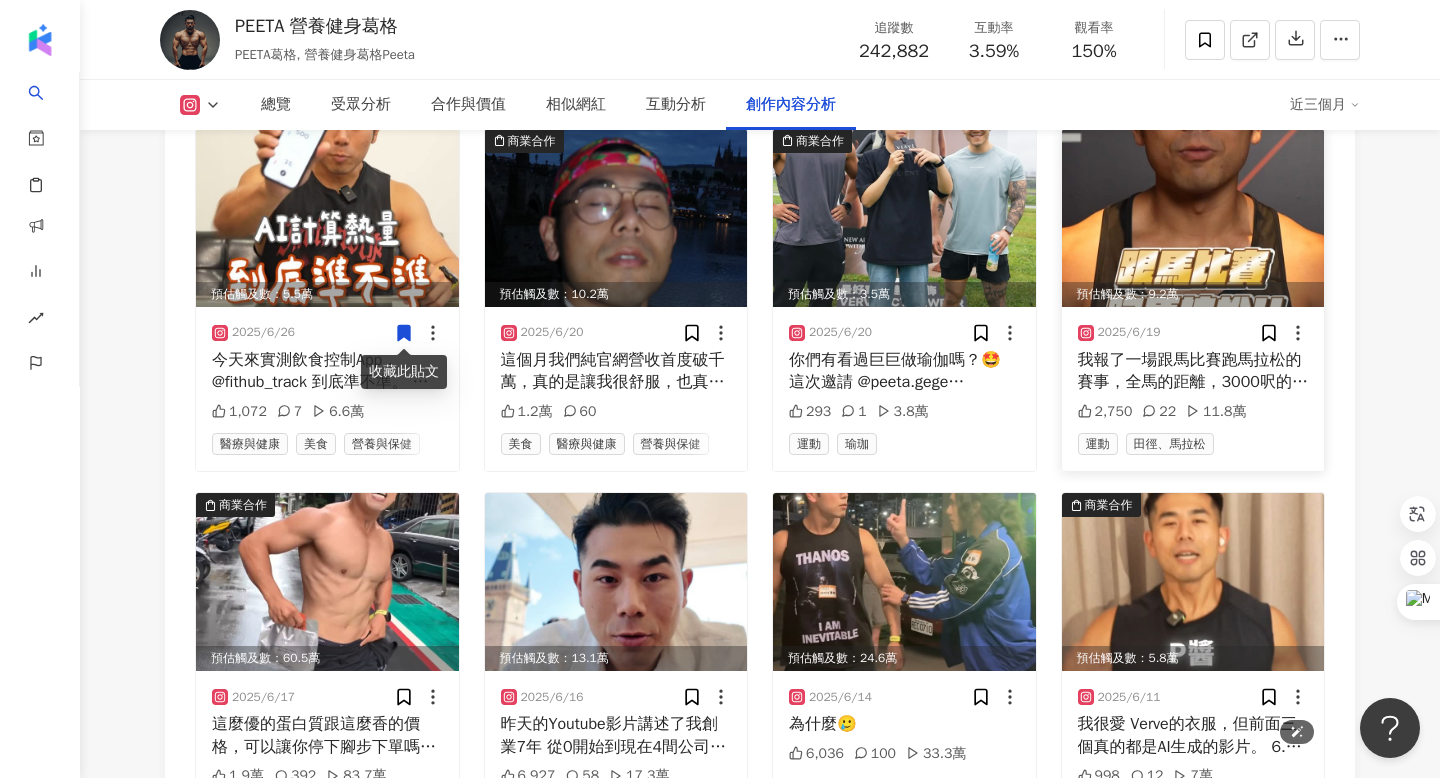 scroll, scrollTop: 6944, scrollLeft: 0, axis: vertical 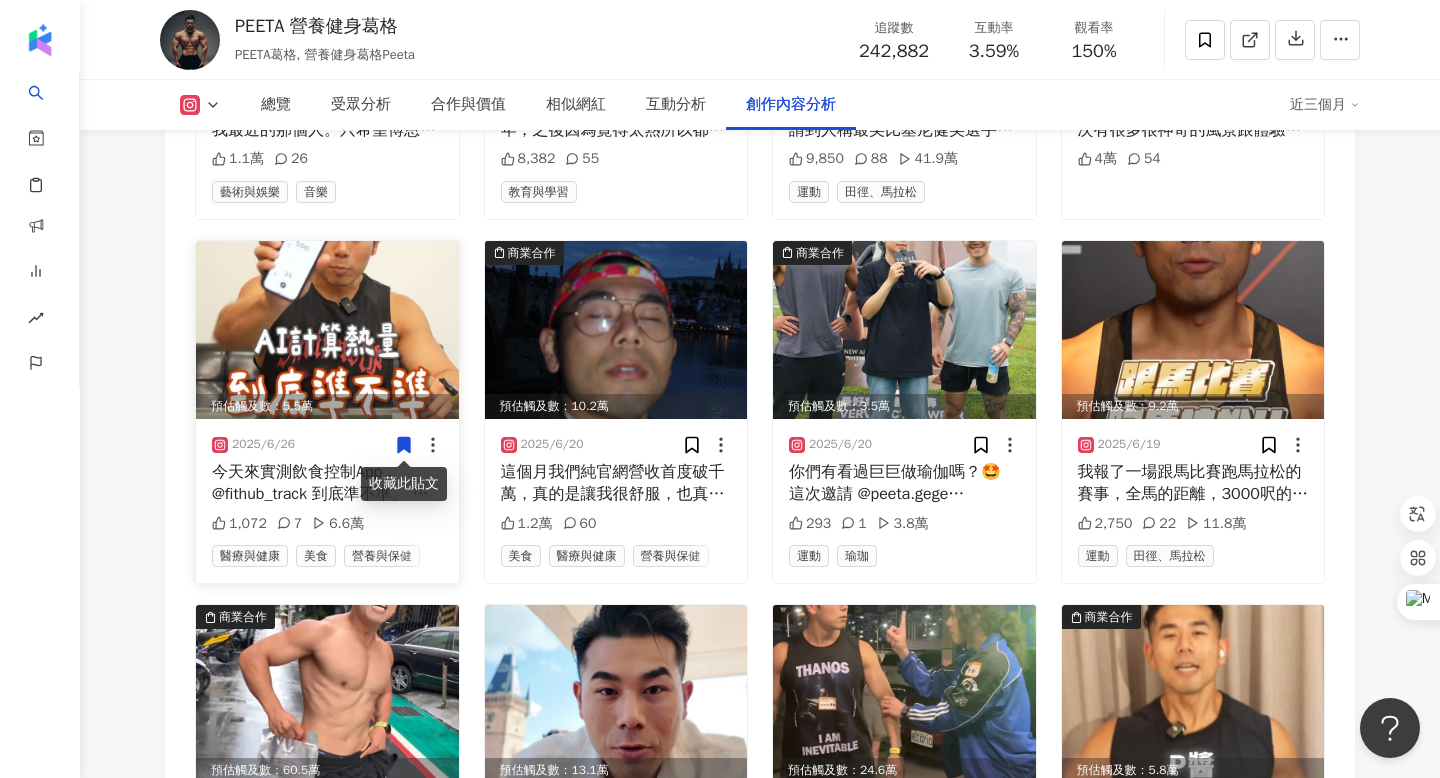 click 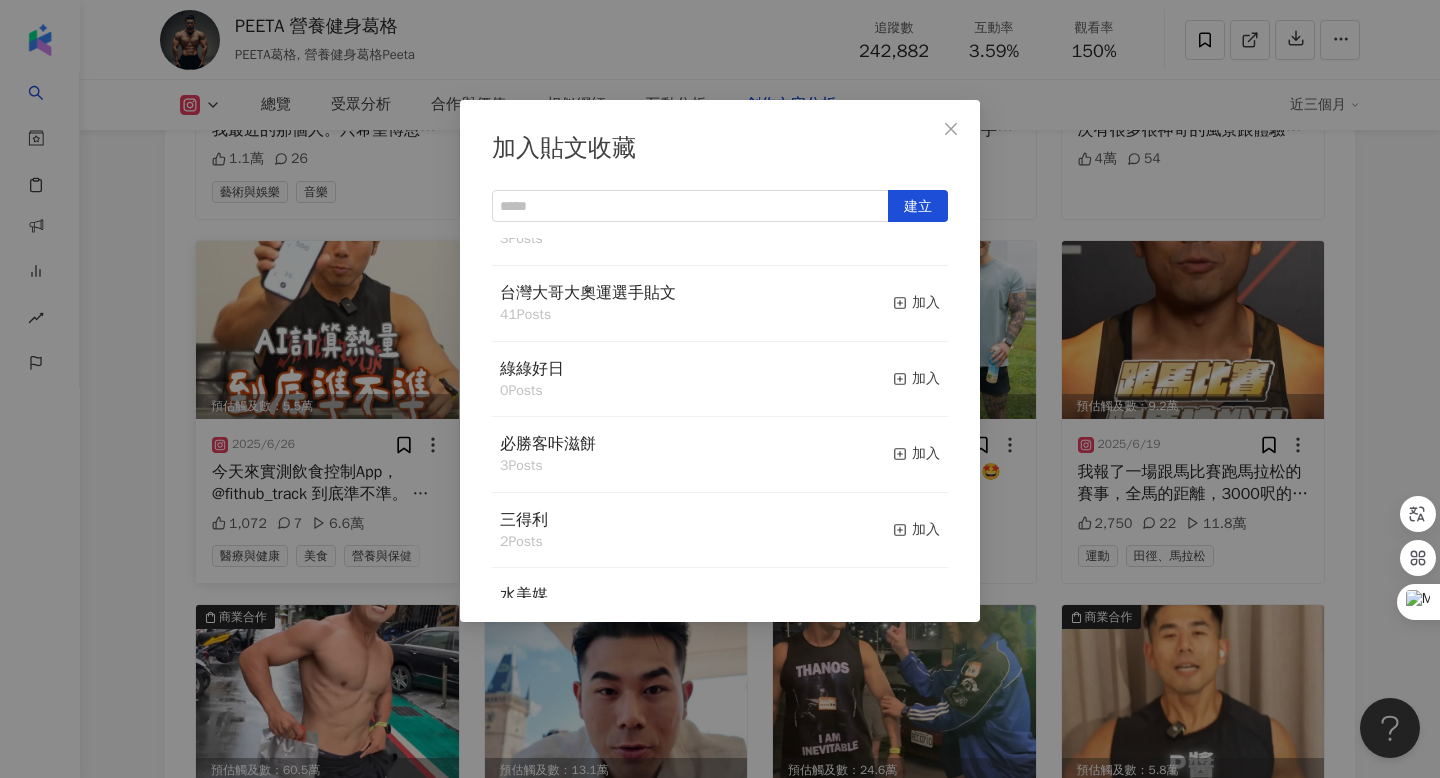 scroll, scrollTop: 298, scrollLeft: 0, axis: vertical 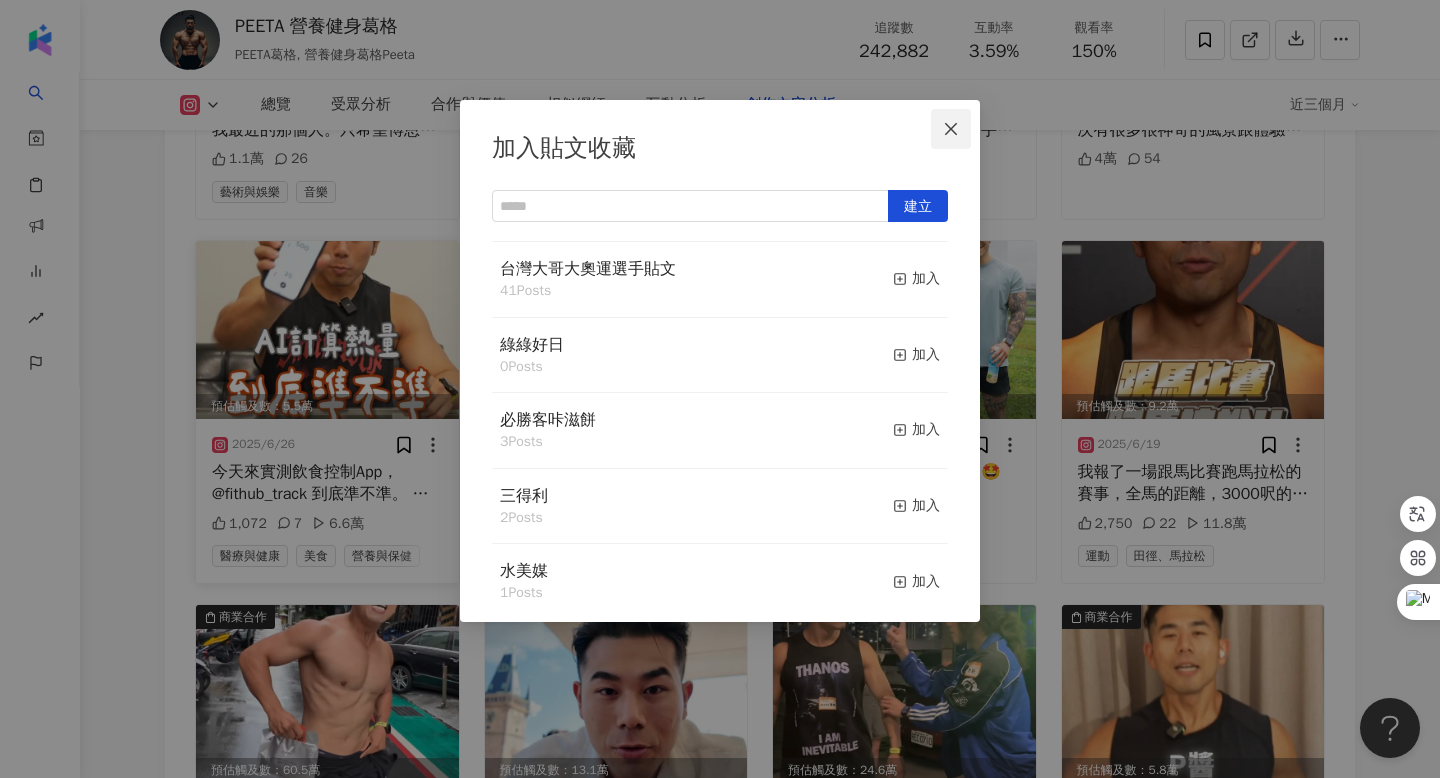click 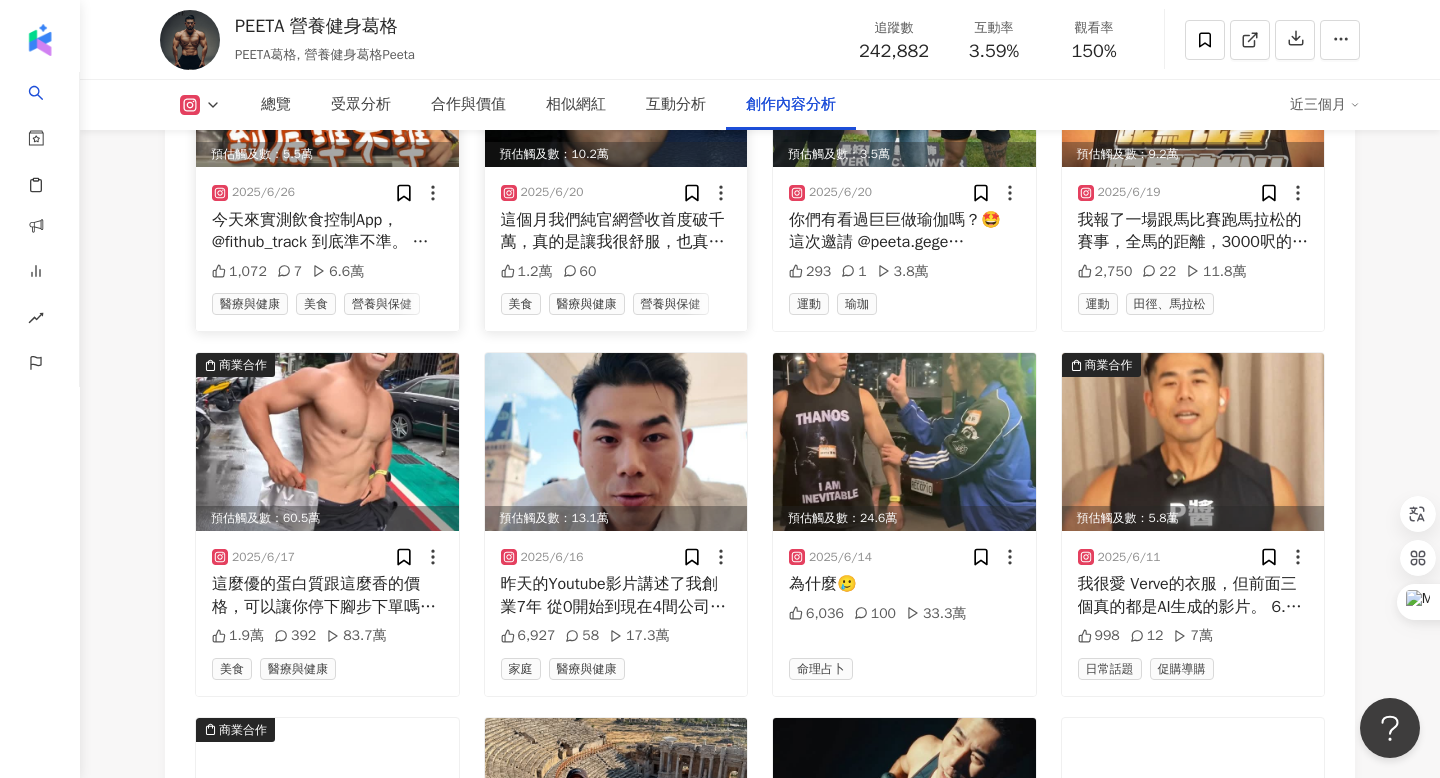 scroll, scrollTop: 7249, scrollLeft: 0, axis: vertical 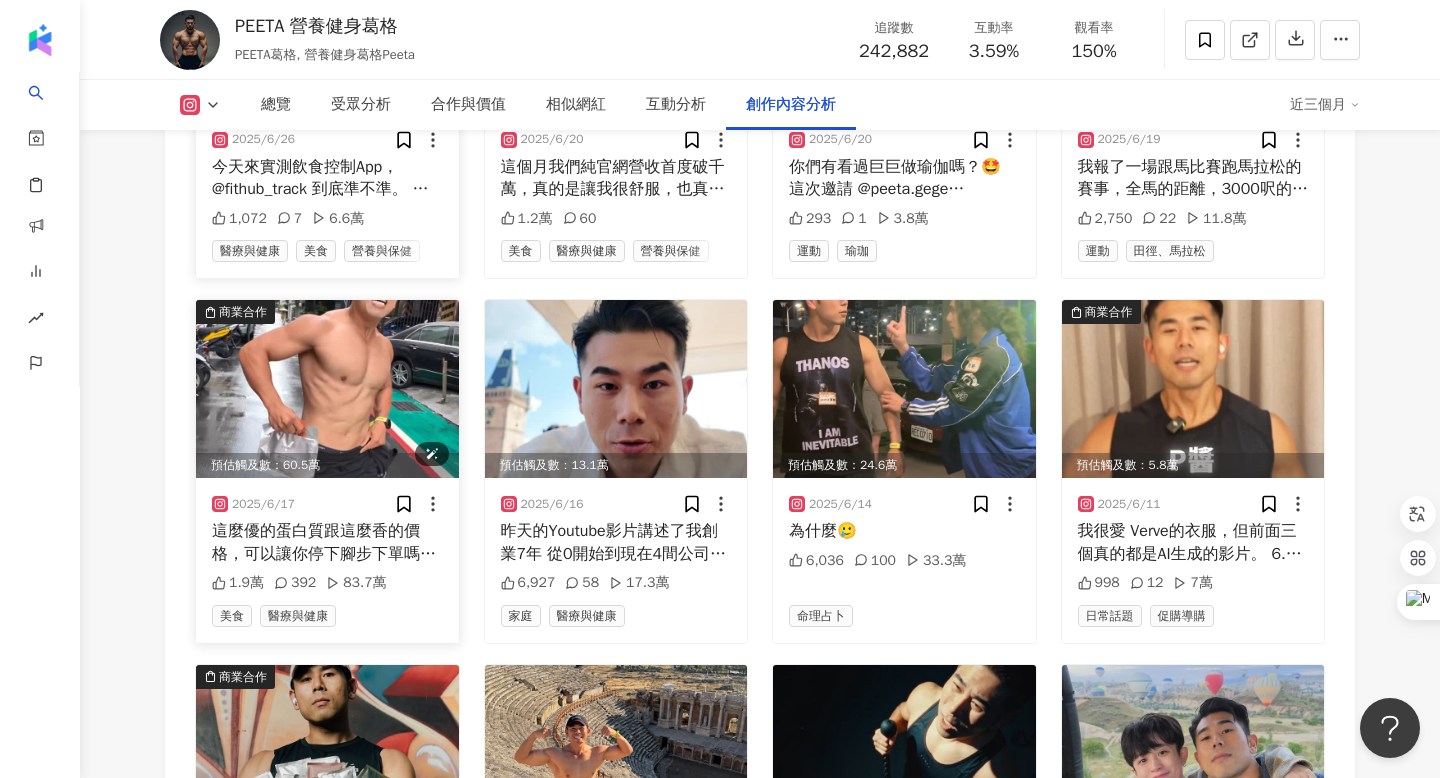 click at bounding box center [327, 389] 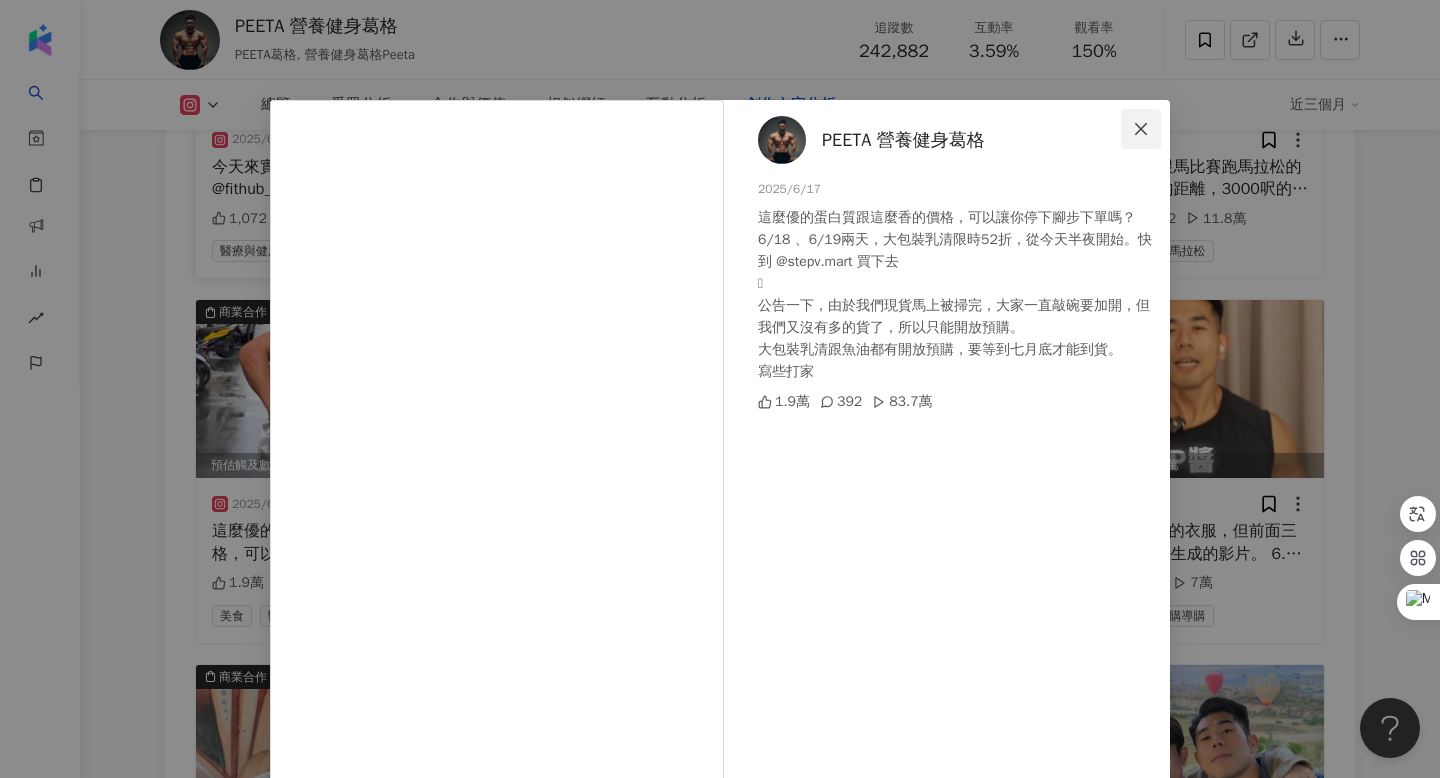 click 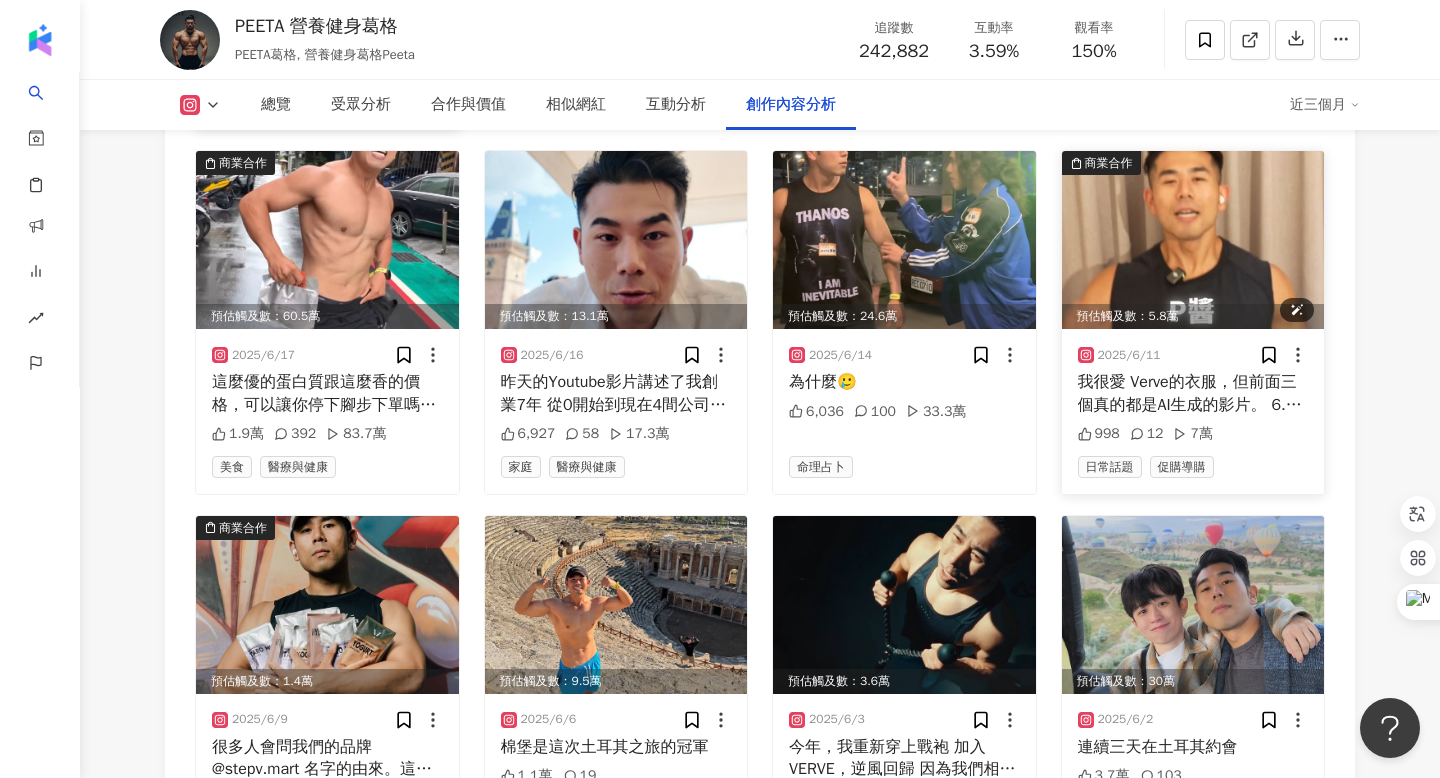 scroll, scrollTop: 7399, scrollLeft: 0, axis: vertical 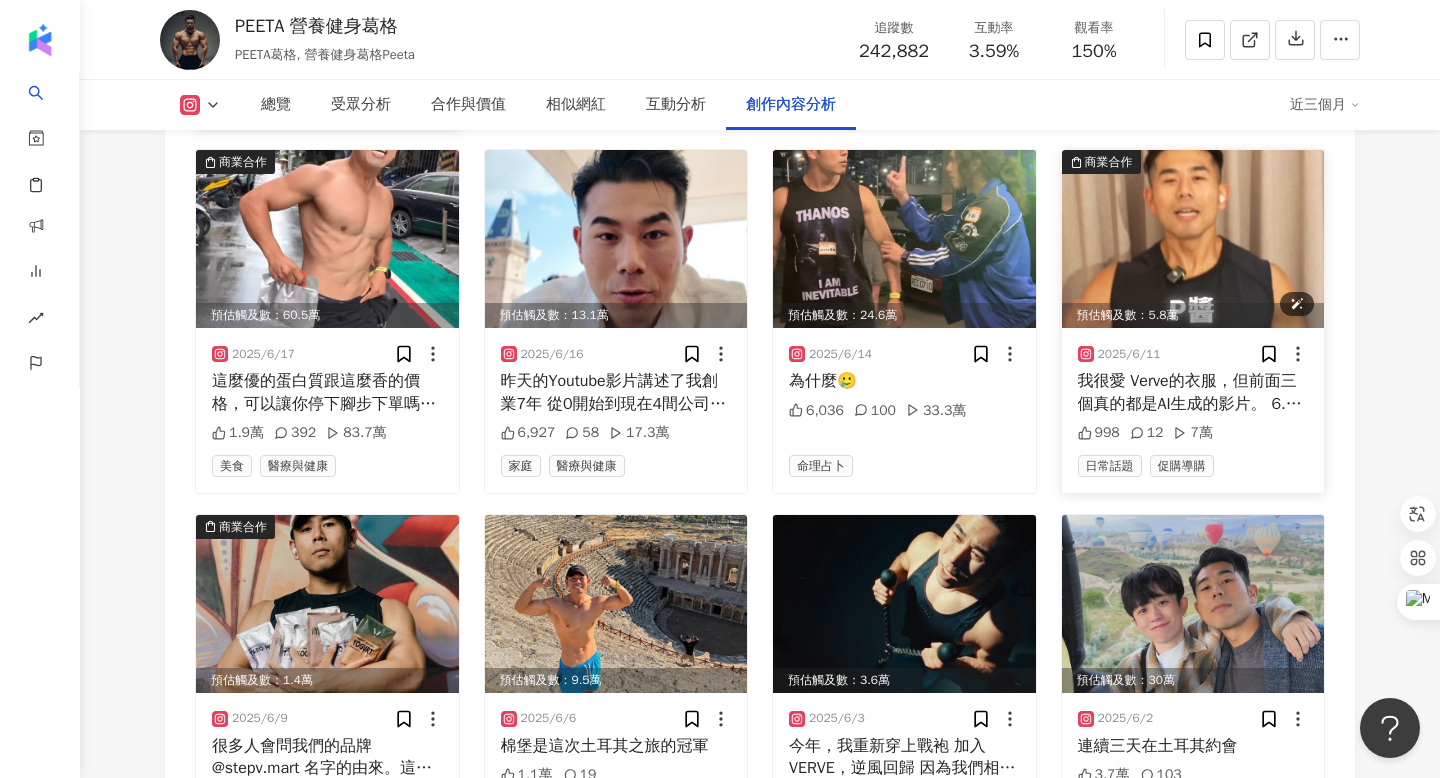 click at bounding box center [1193, 239] 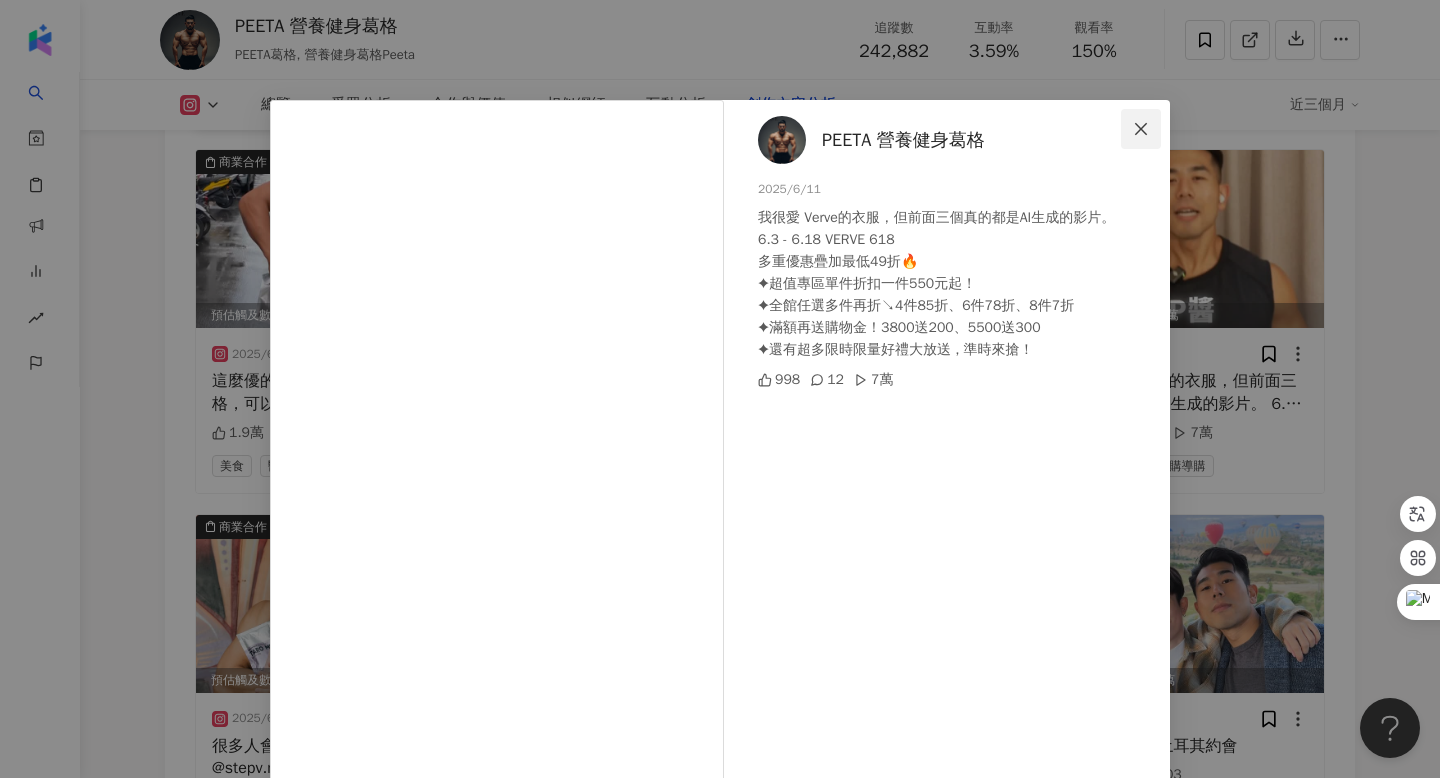 click 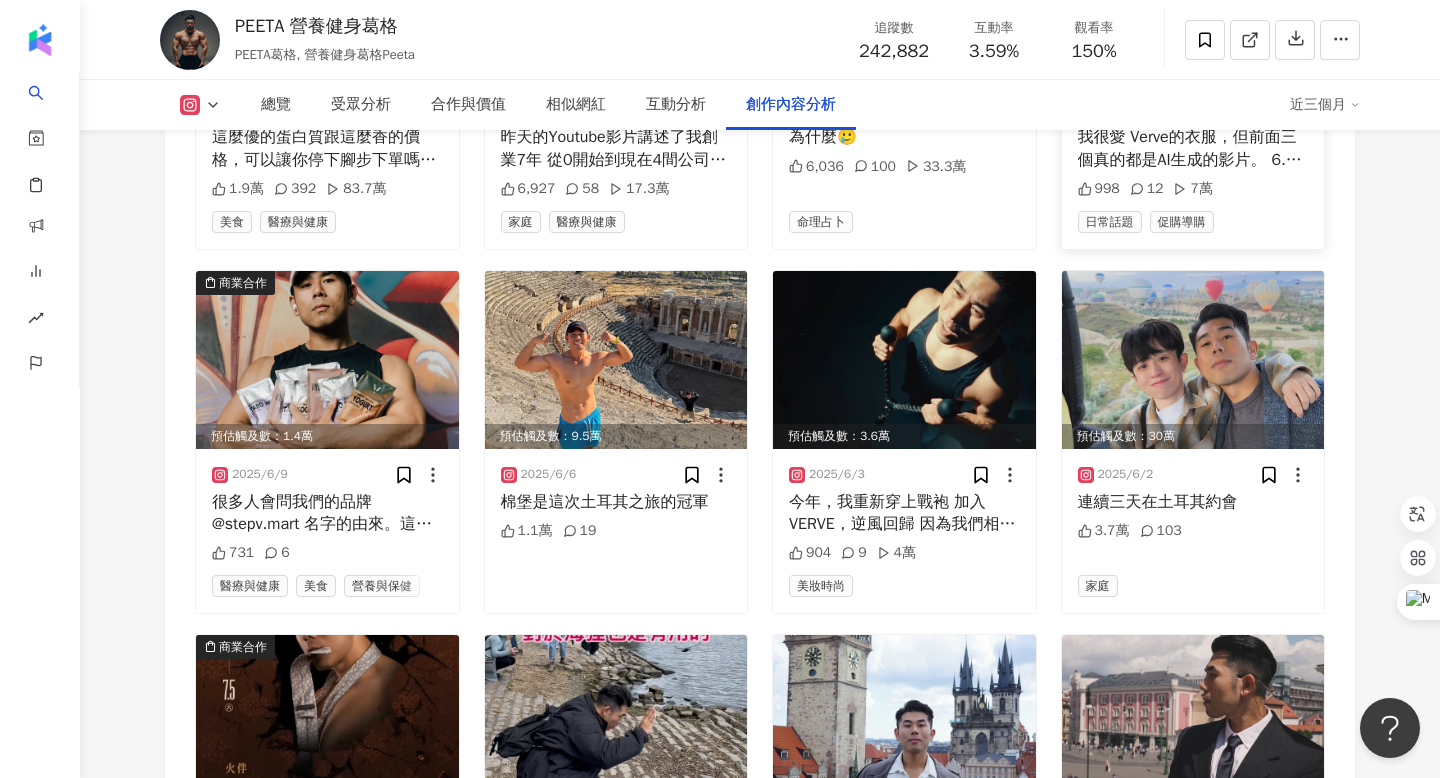 scroll, scrollTop: 7642, scrollLeft: 0, axis: vertical 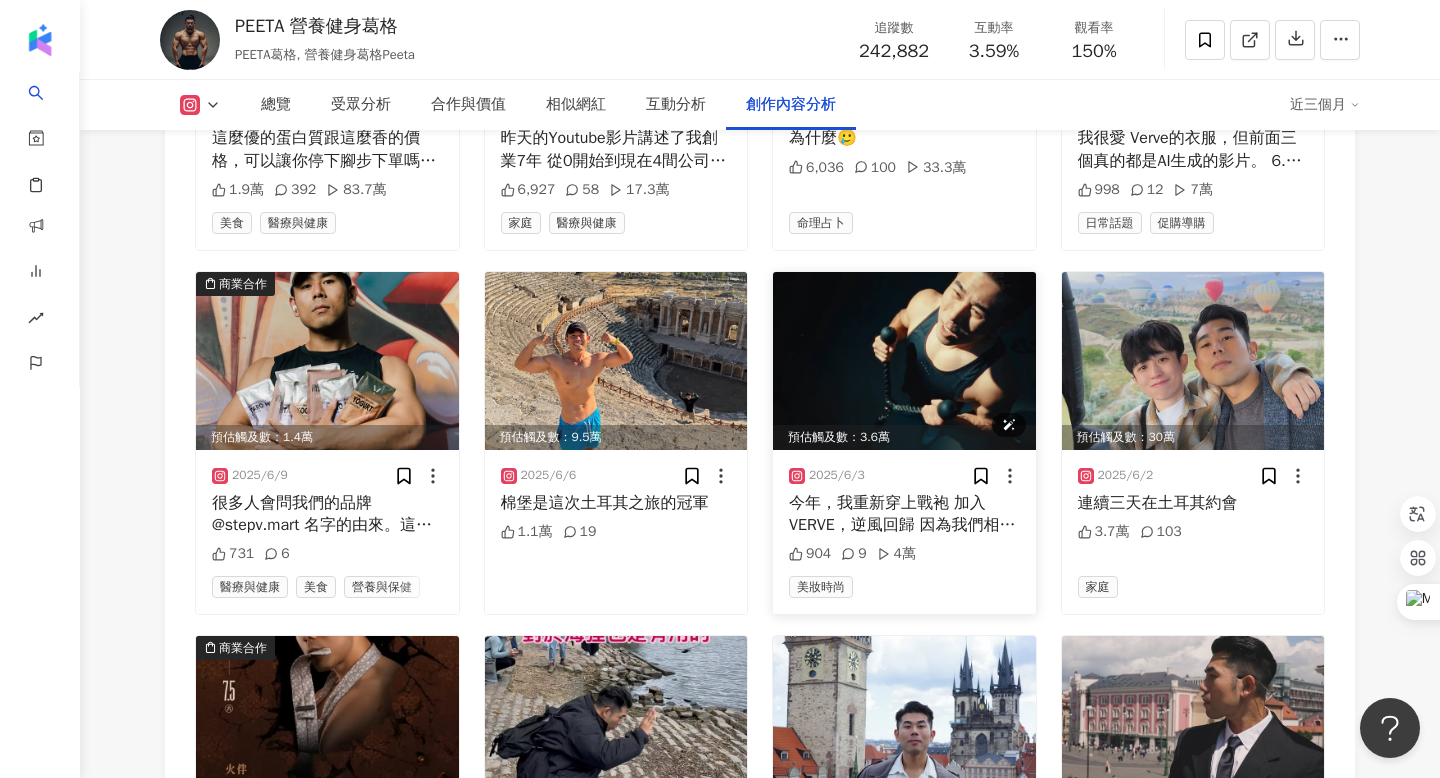 click at bounding box center [904, 361] 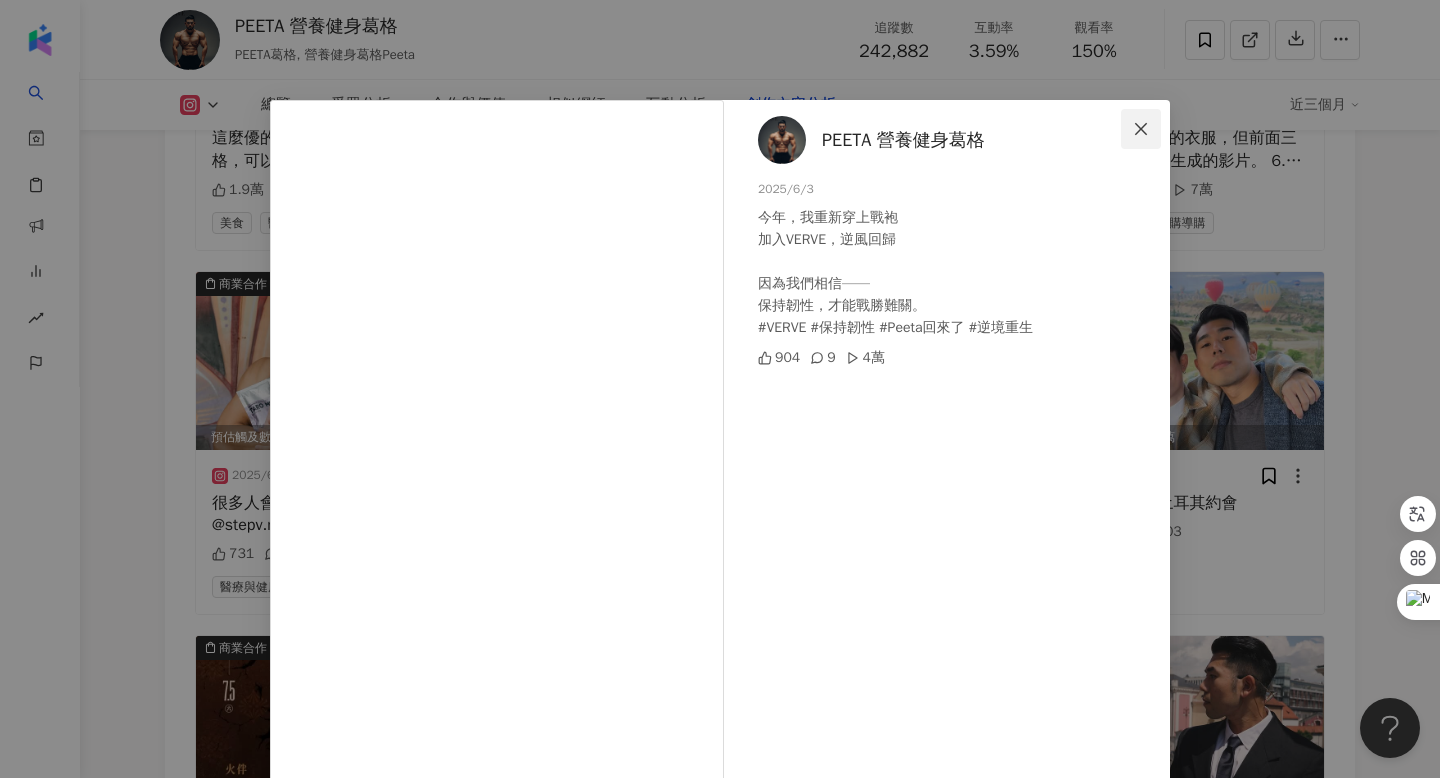 click 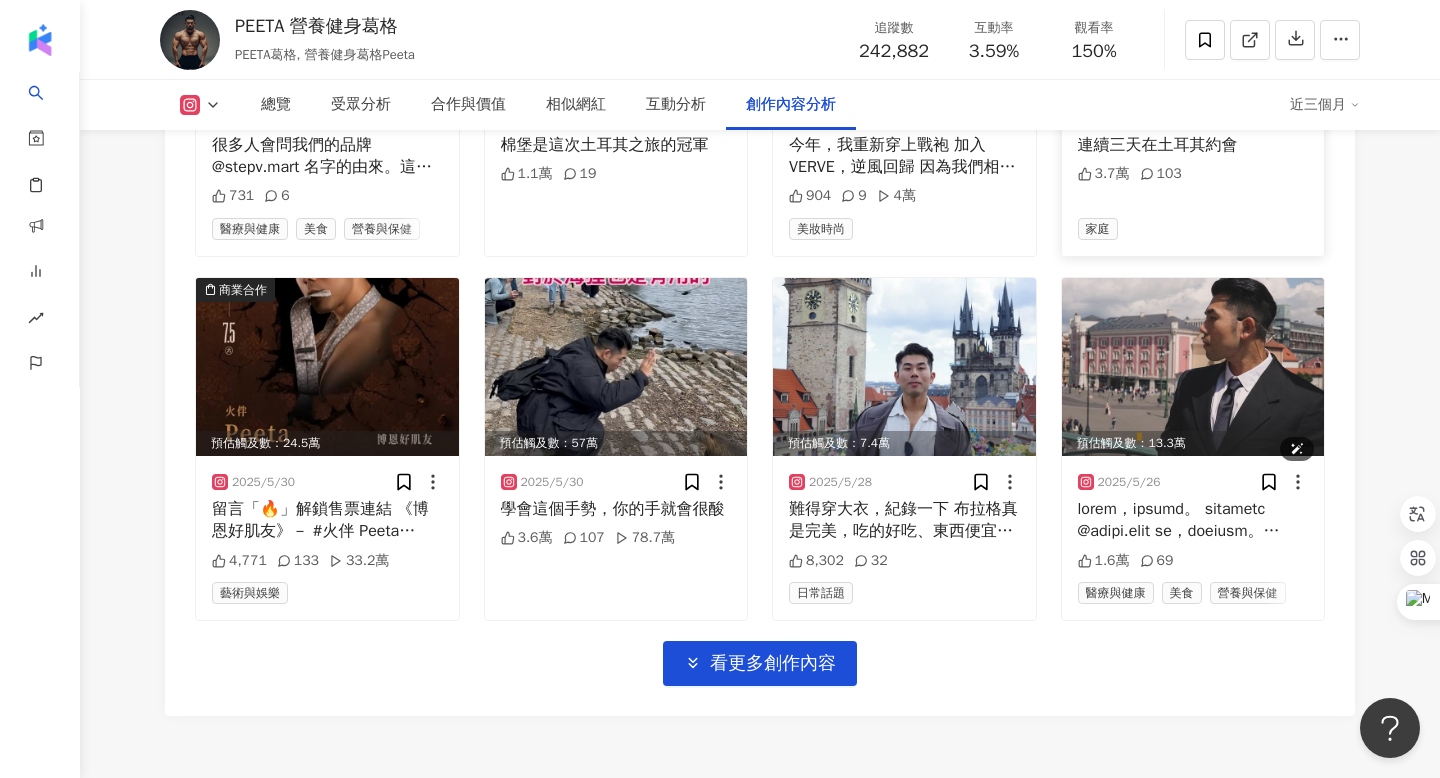 scroll, scrollTop: 8001, scrollLeft: 0, axis: vertical 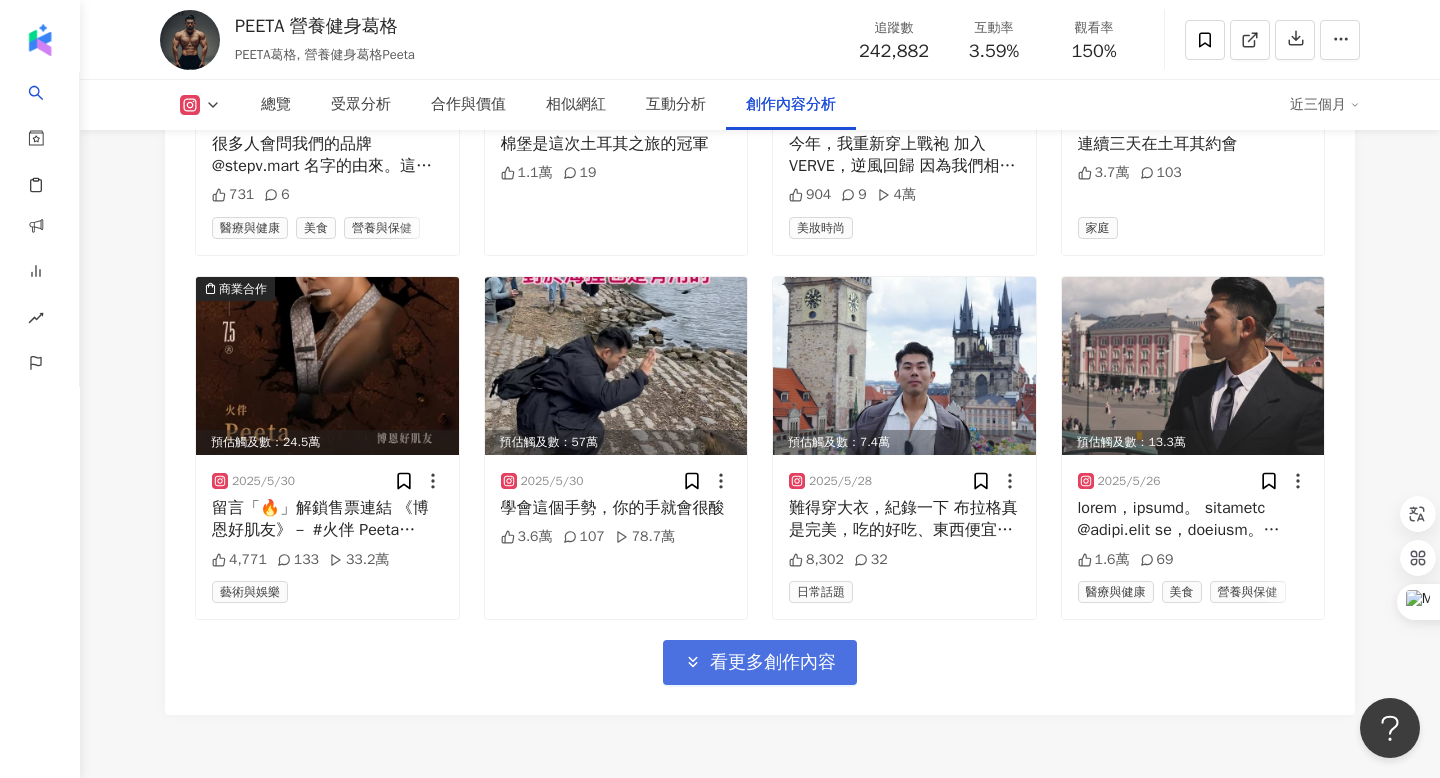 click on "看更多創作內容" at bounding box center (773, 663) 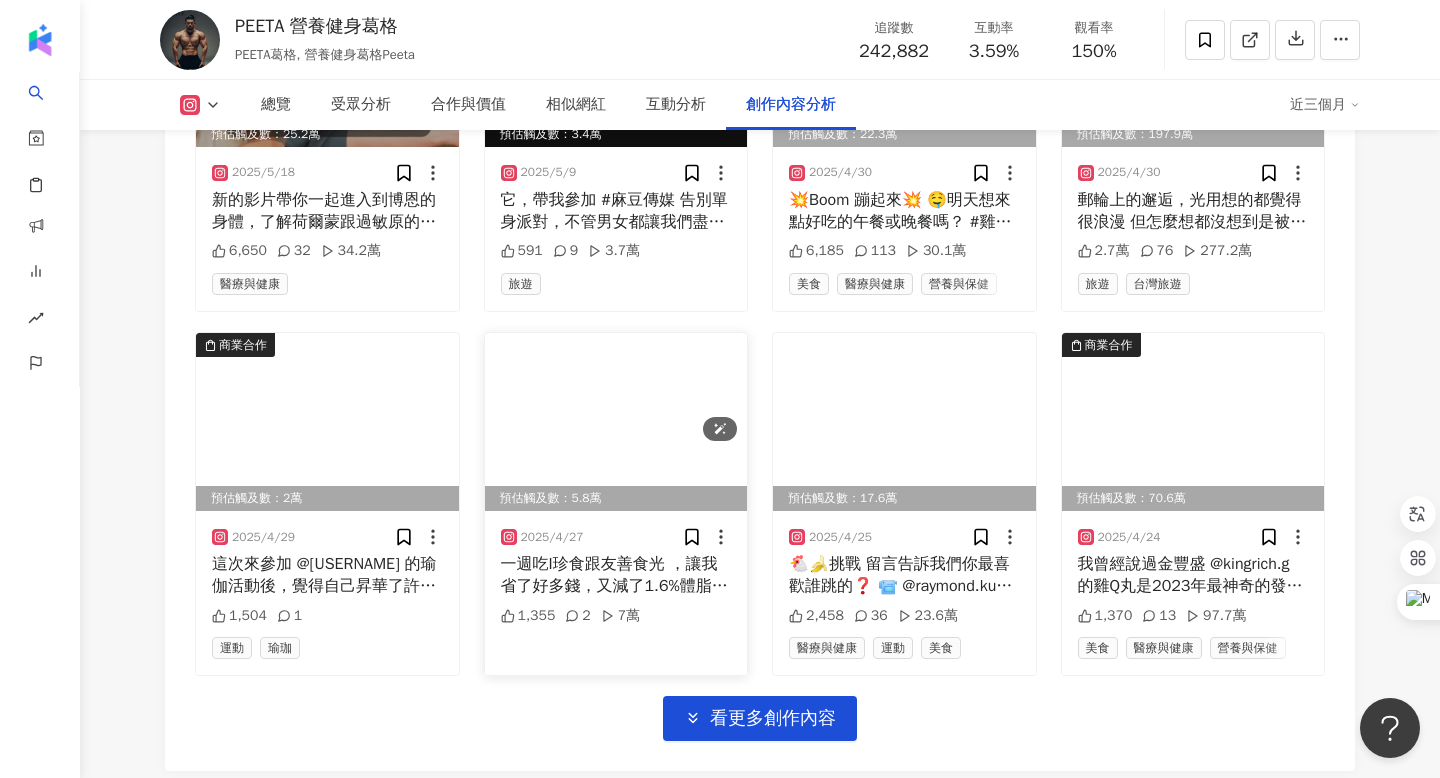 scroll, scrollTop: 9129, scrollLeft: 0, axis: vertical 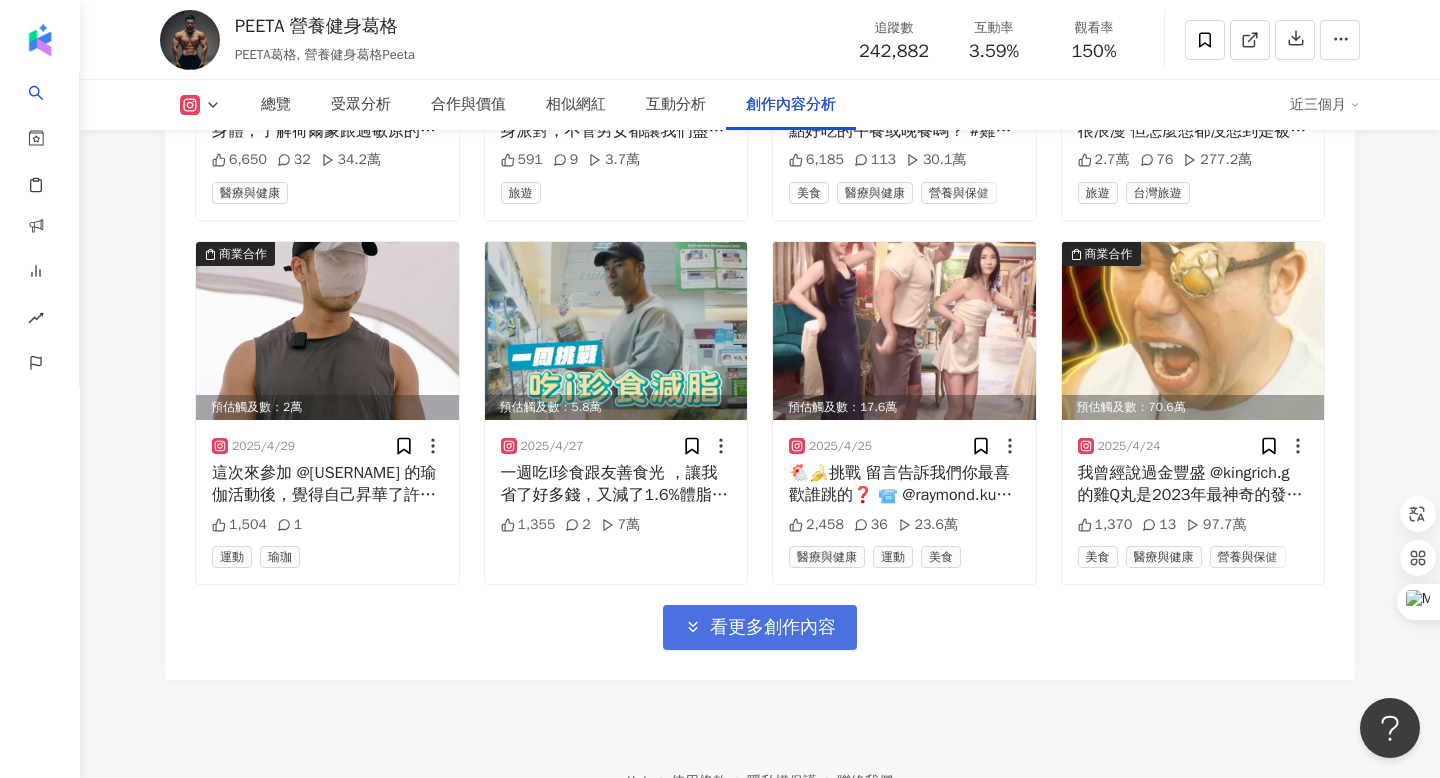 click on "看更多創作內容" at bounding box center (773, 628) 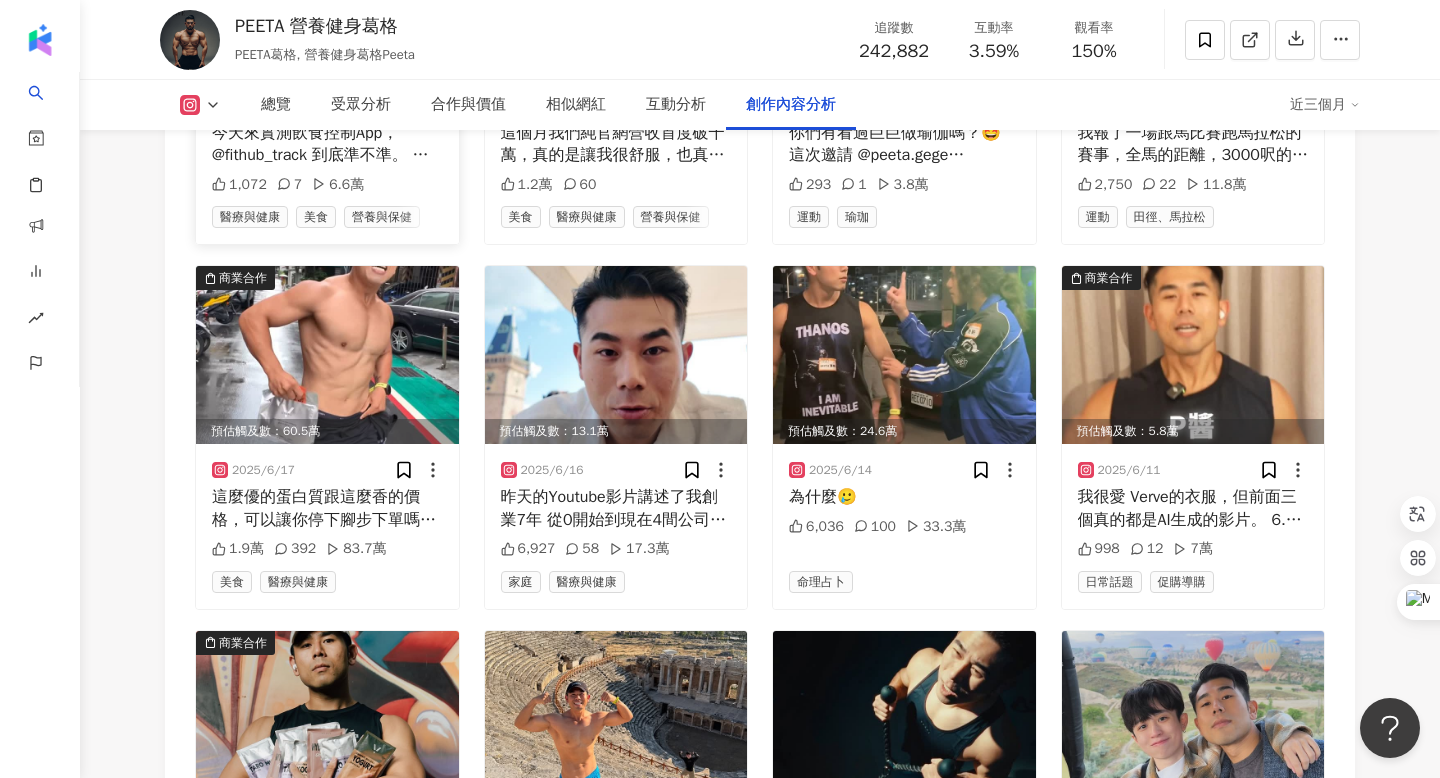scroll, scrollTop: 7278, scrollLeft: 0, axis: vertical 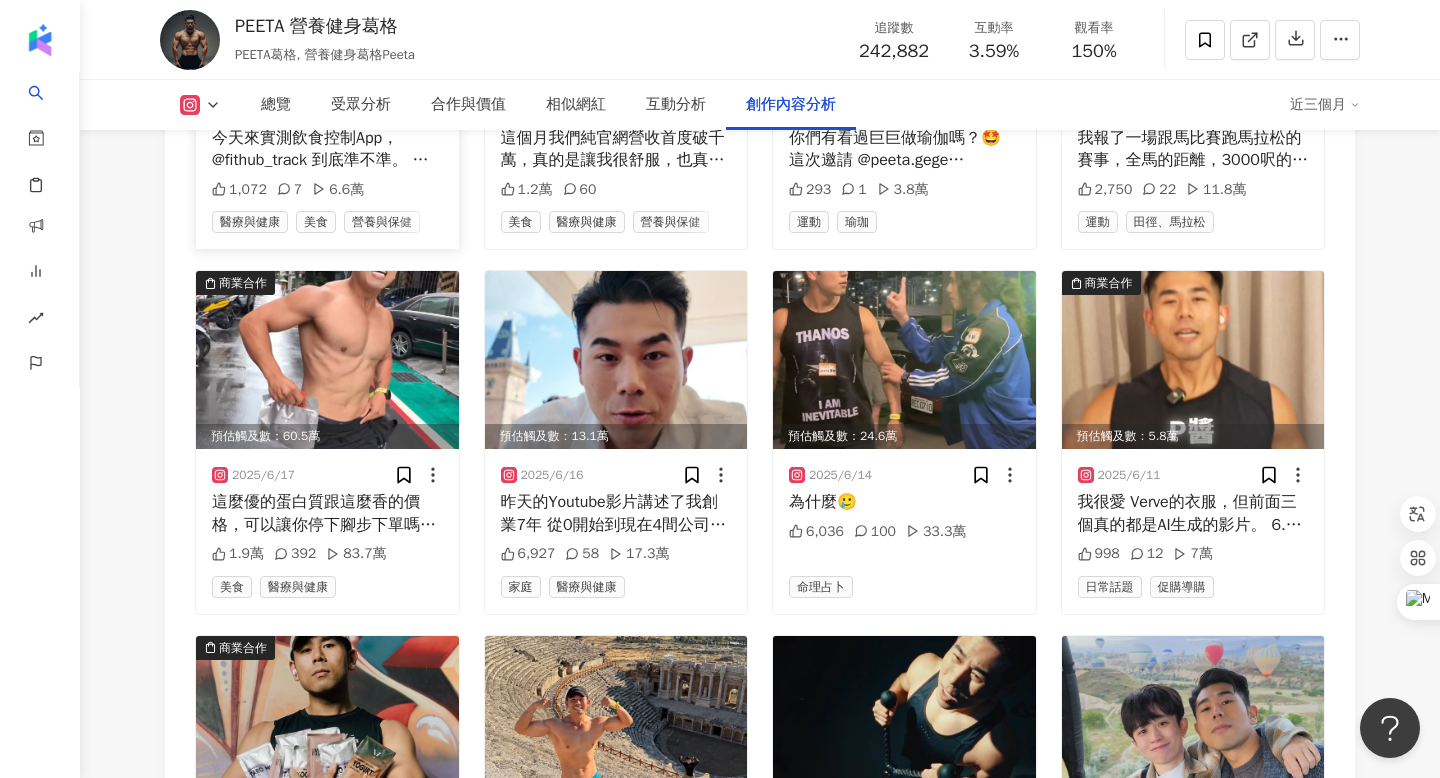 type 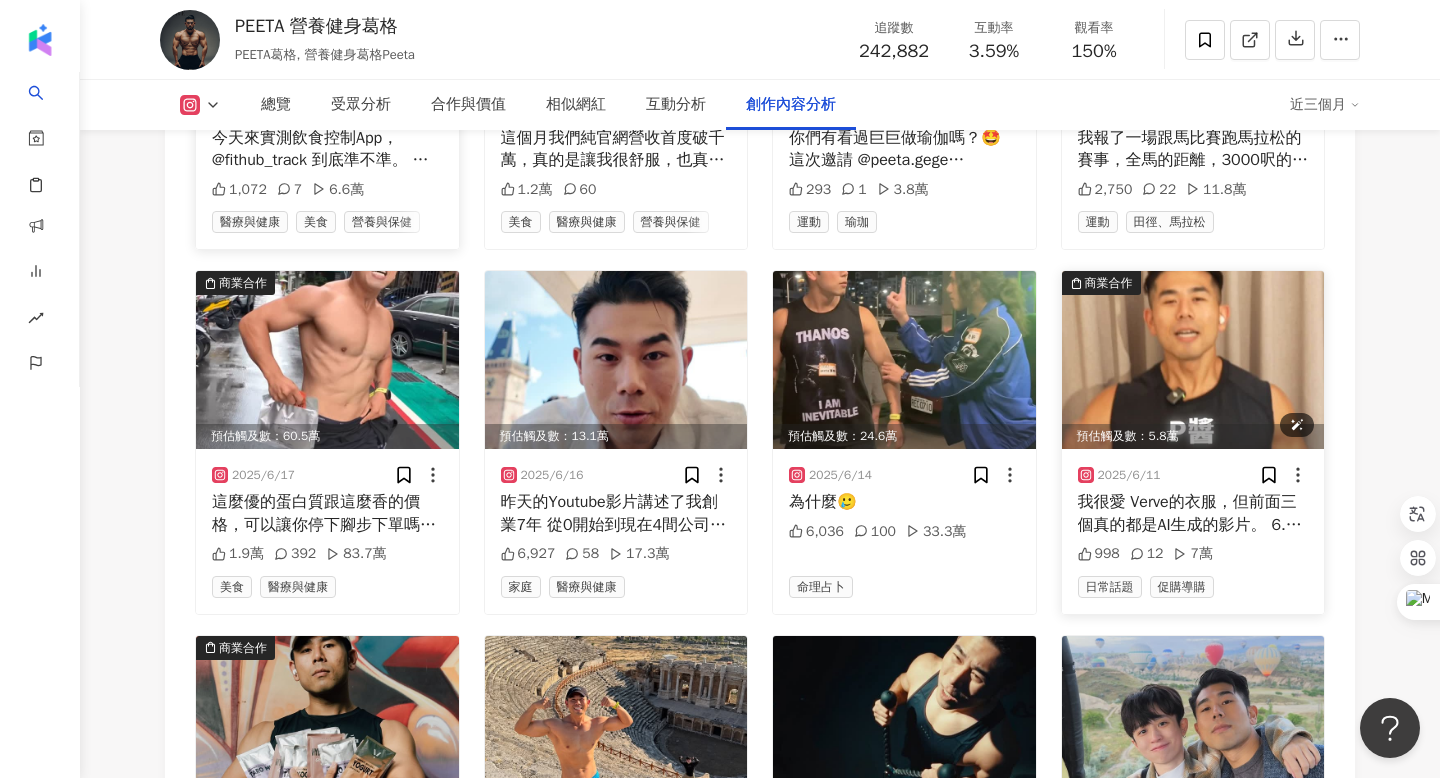 click at bounding box center [1193, 360] 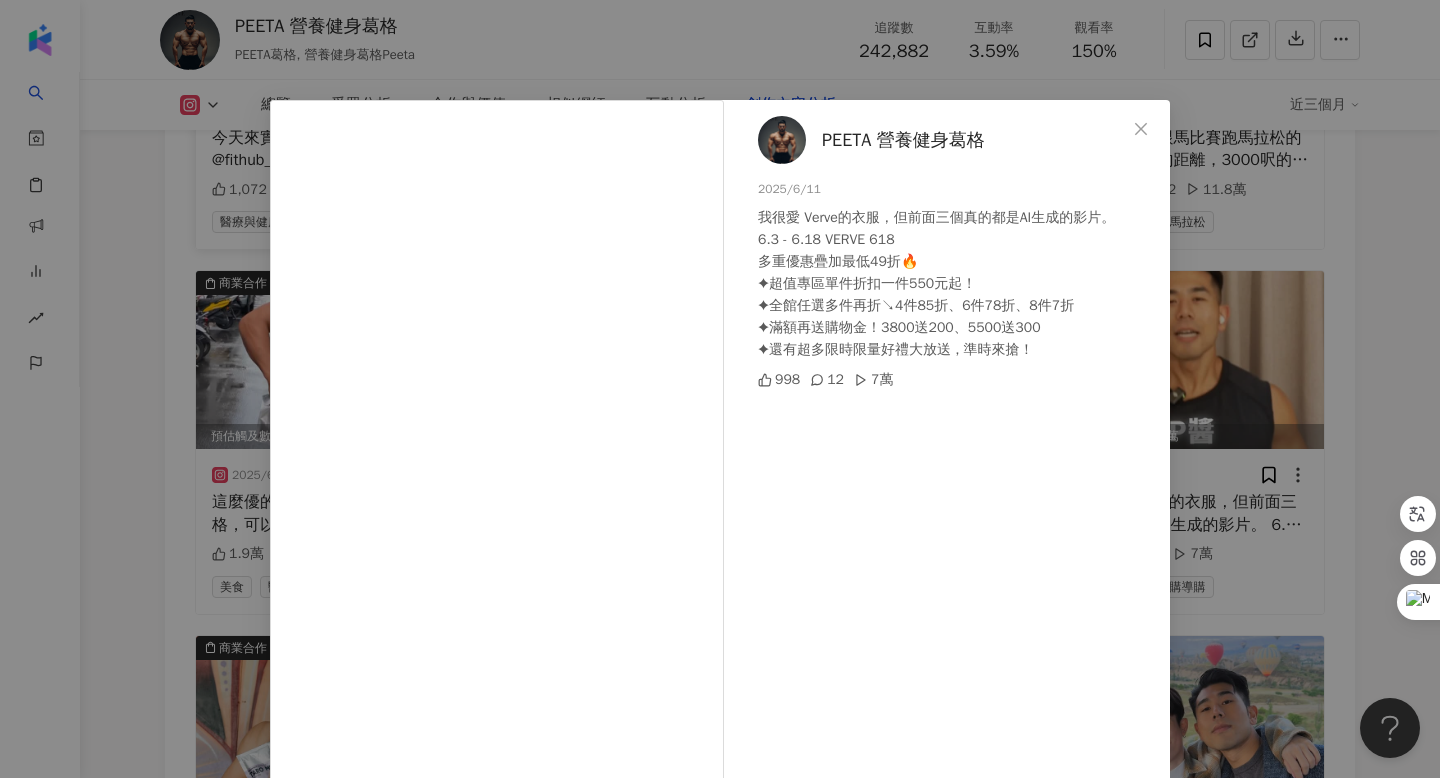 scroll, scrollTop: 119, scrollLeft: 0, axis: vertical 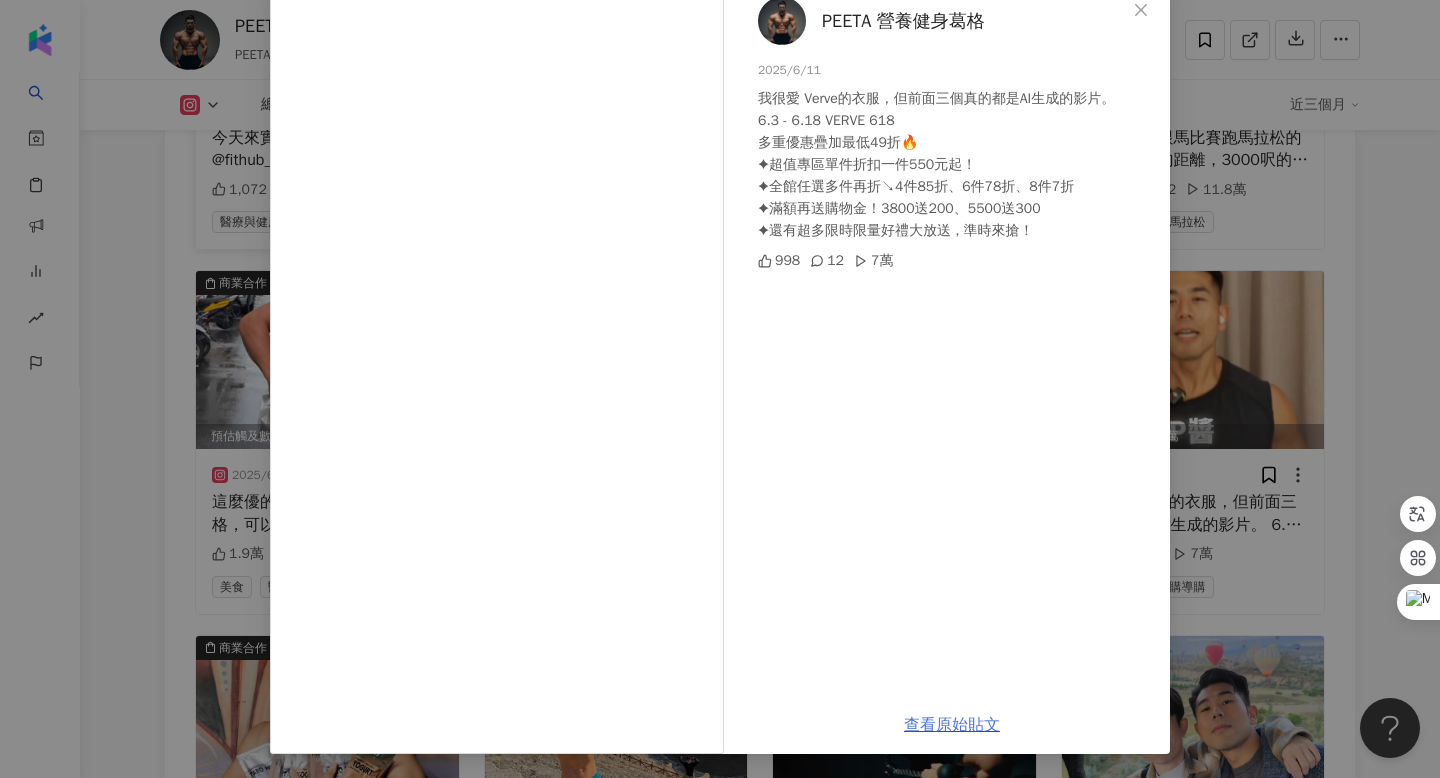 click on "查看原始貼文" at bounding box center [952, 725] 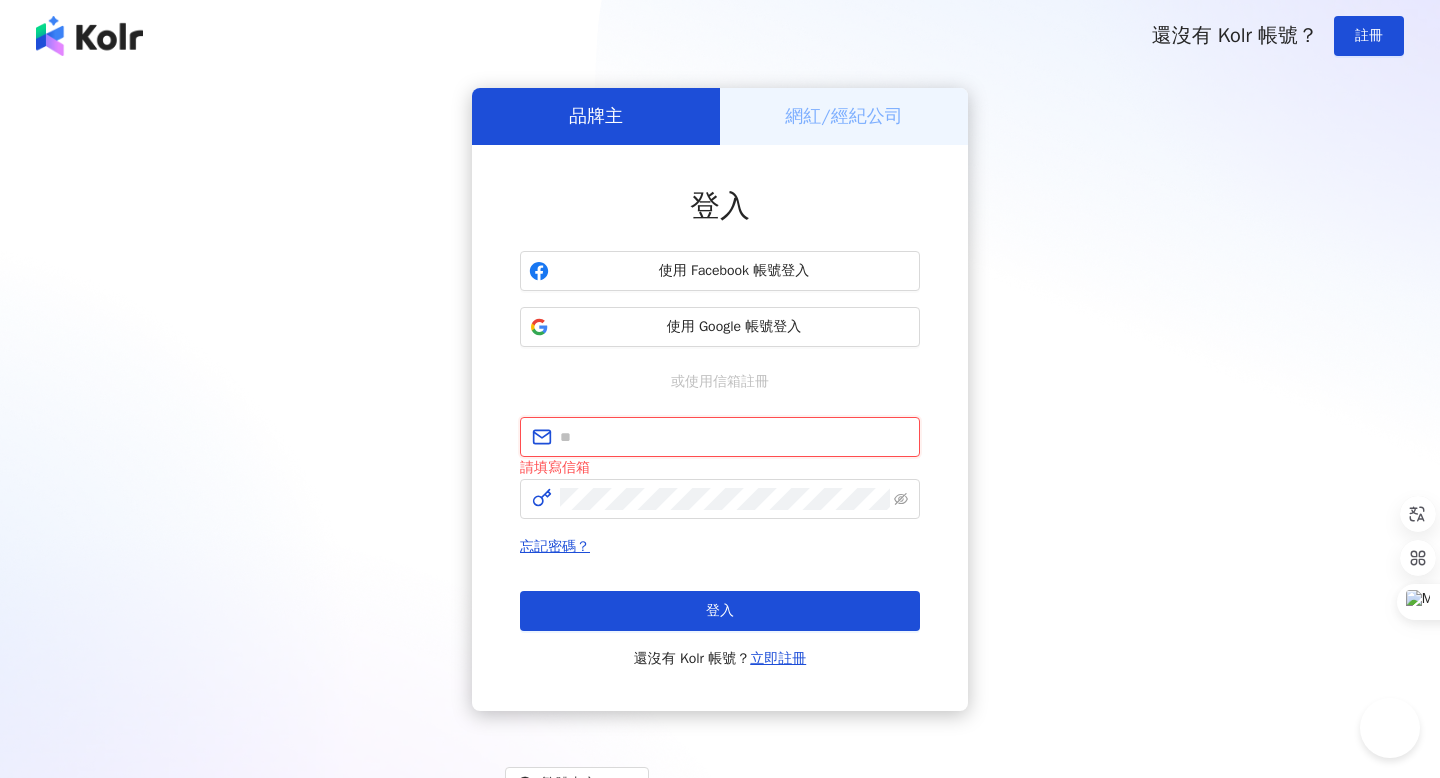 type on "**********" 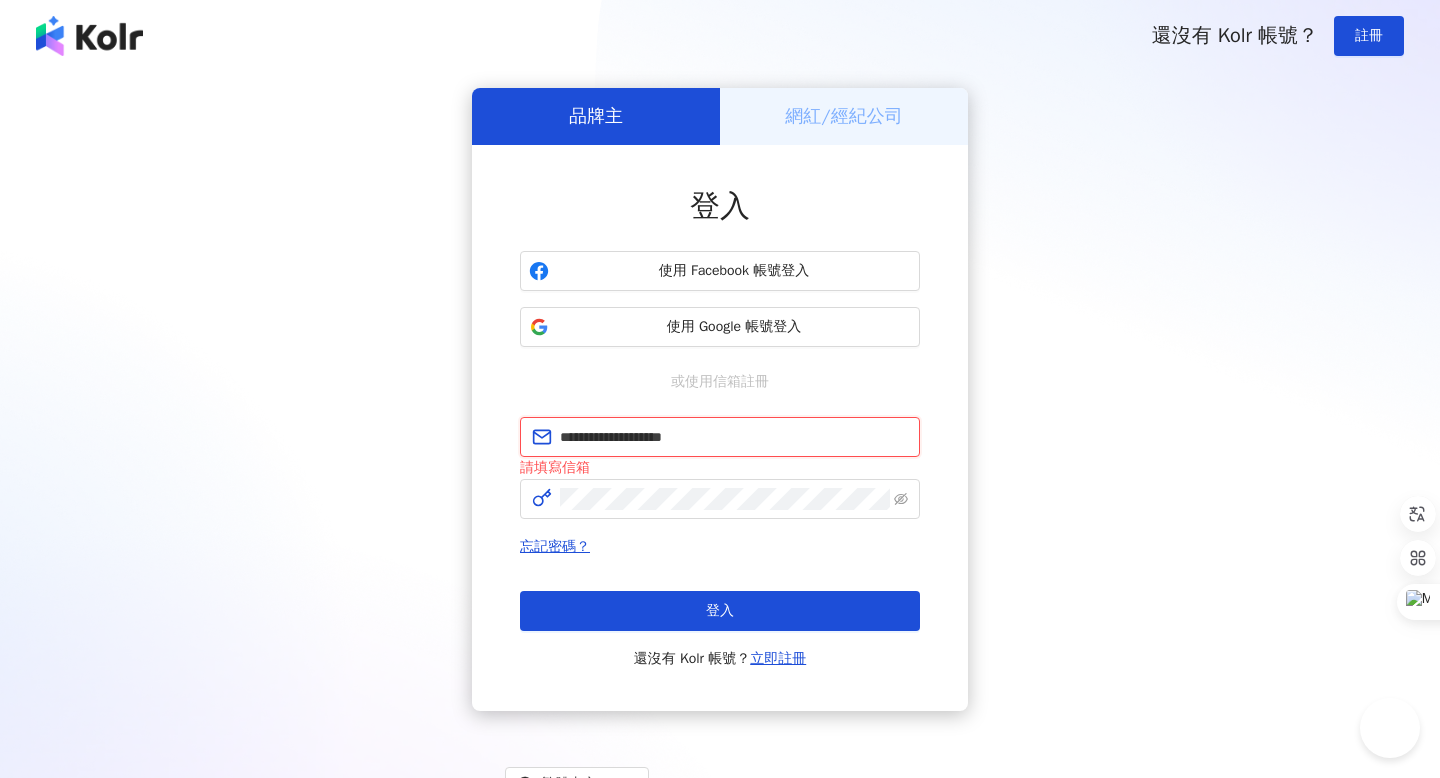scroll, scrollTop: 0, scrollLeft: 0, axis: both 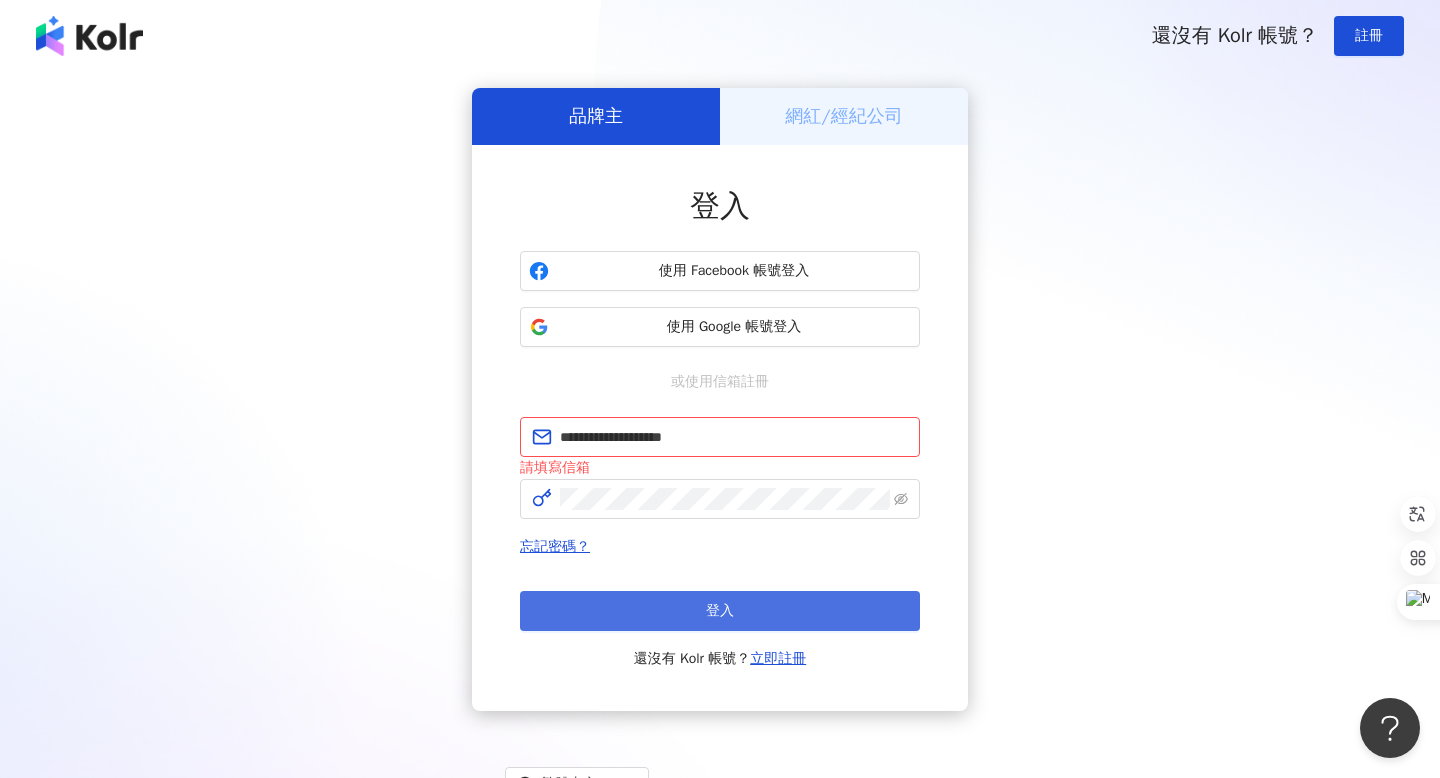 click on "登入" at bounding box center [720, 611] 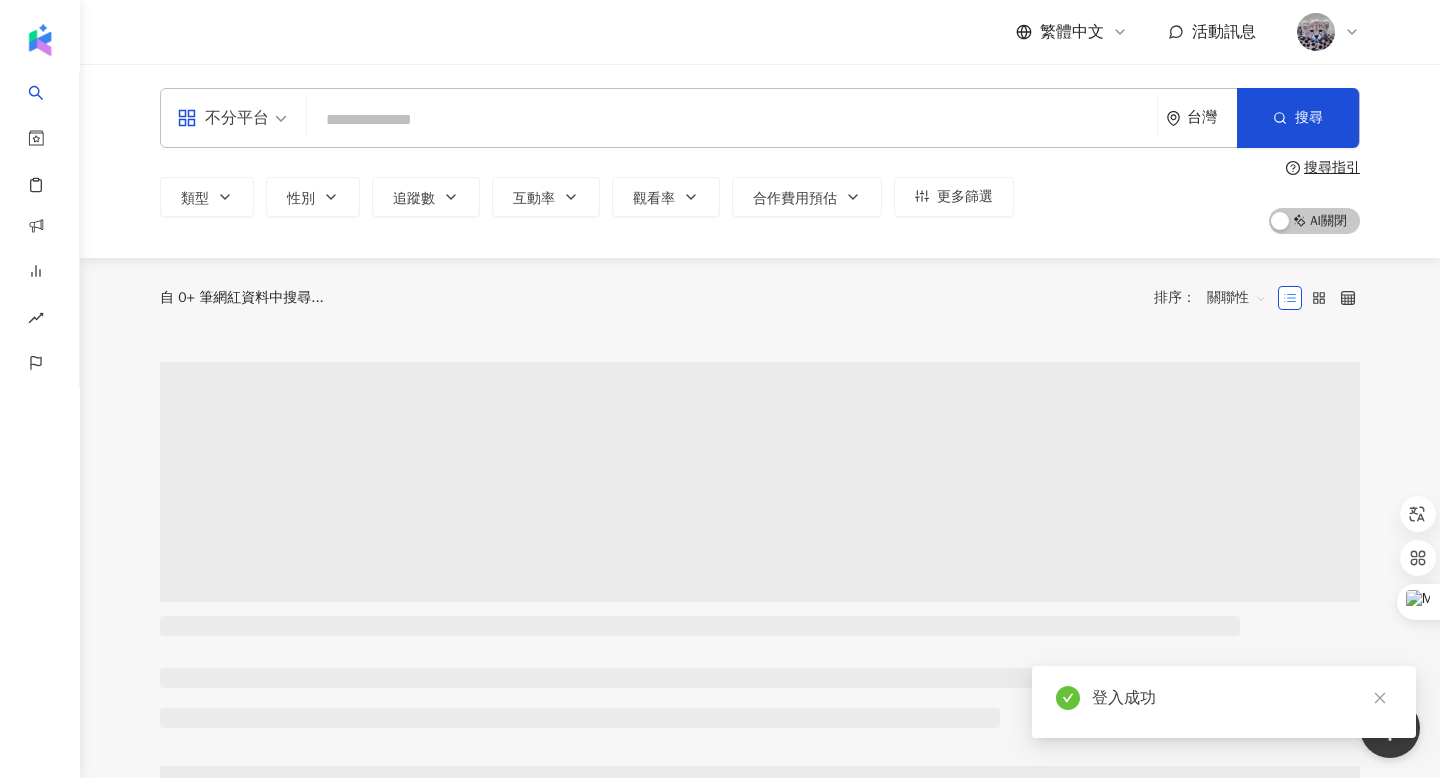 click at bounding box center (1328, 32) 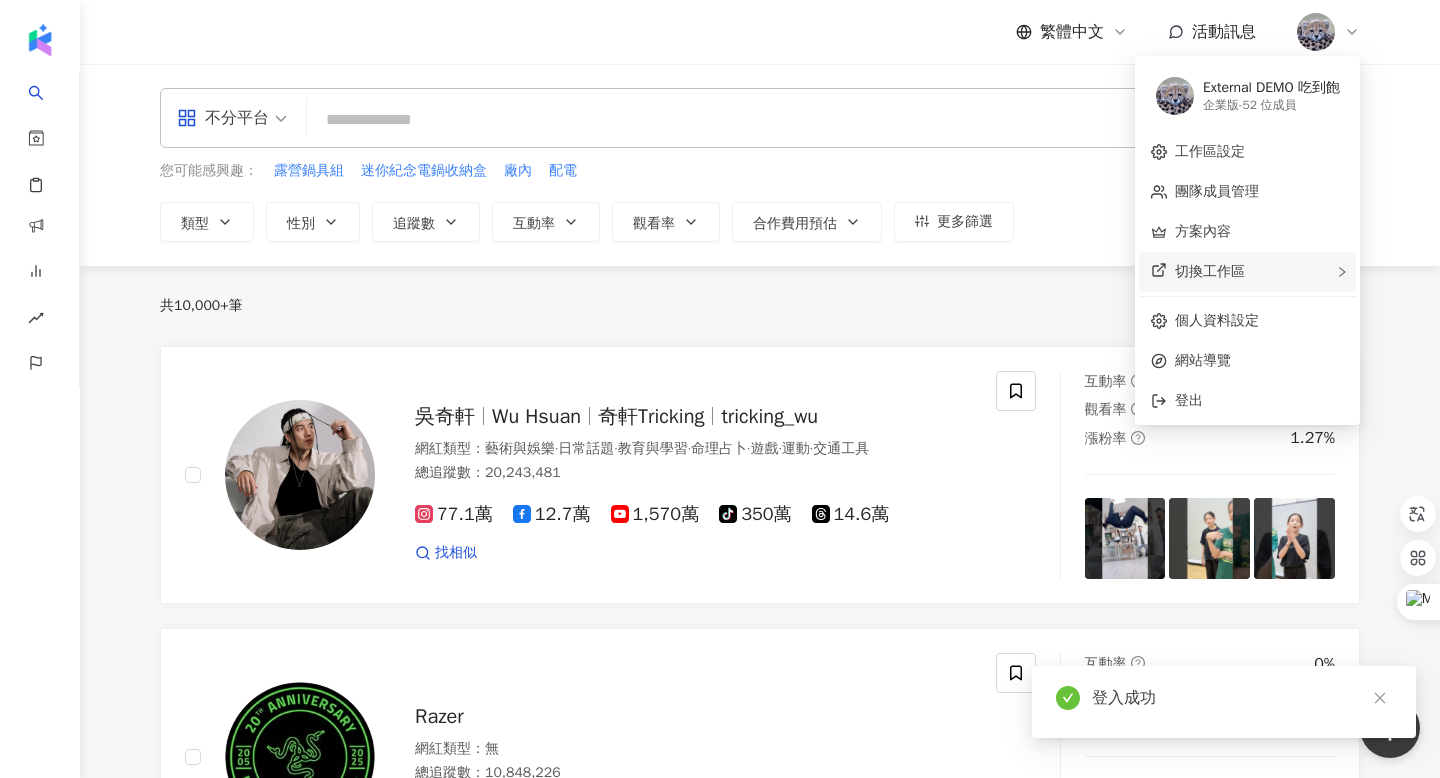 click on "切換工作區" at bounding box center [1210, 271] 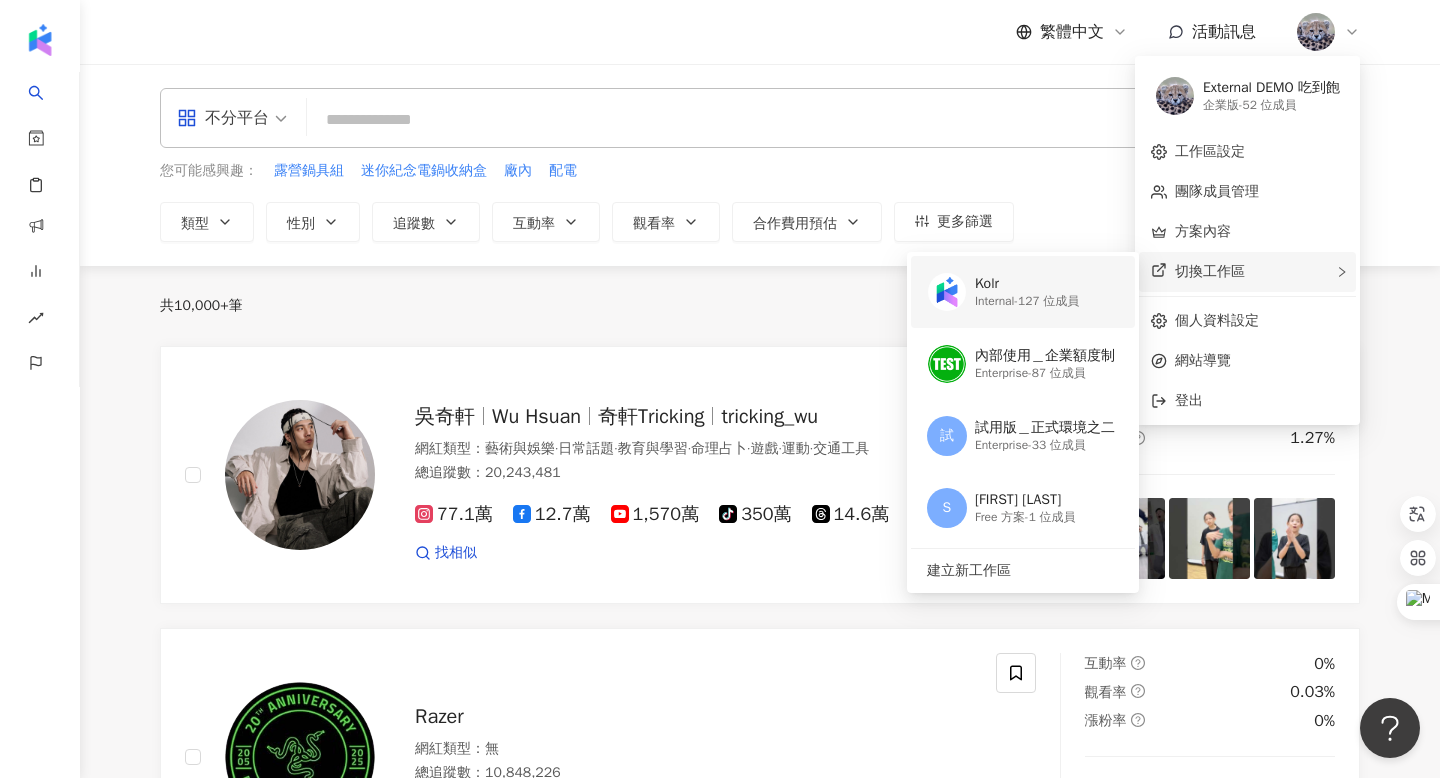 click on "Kolr" at bounding box center (1027, 284) 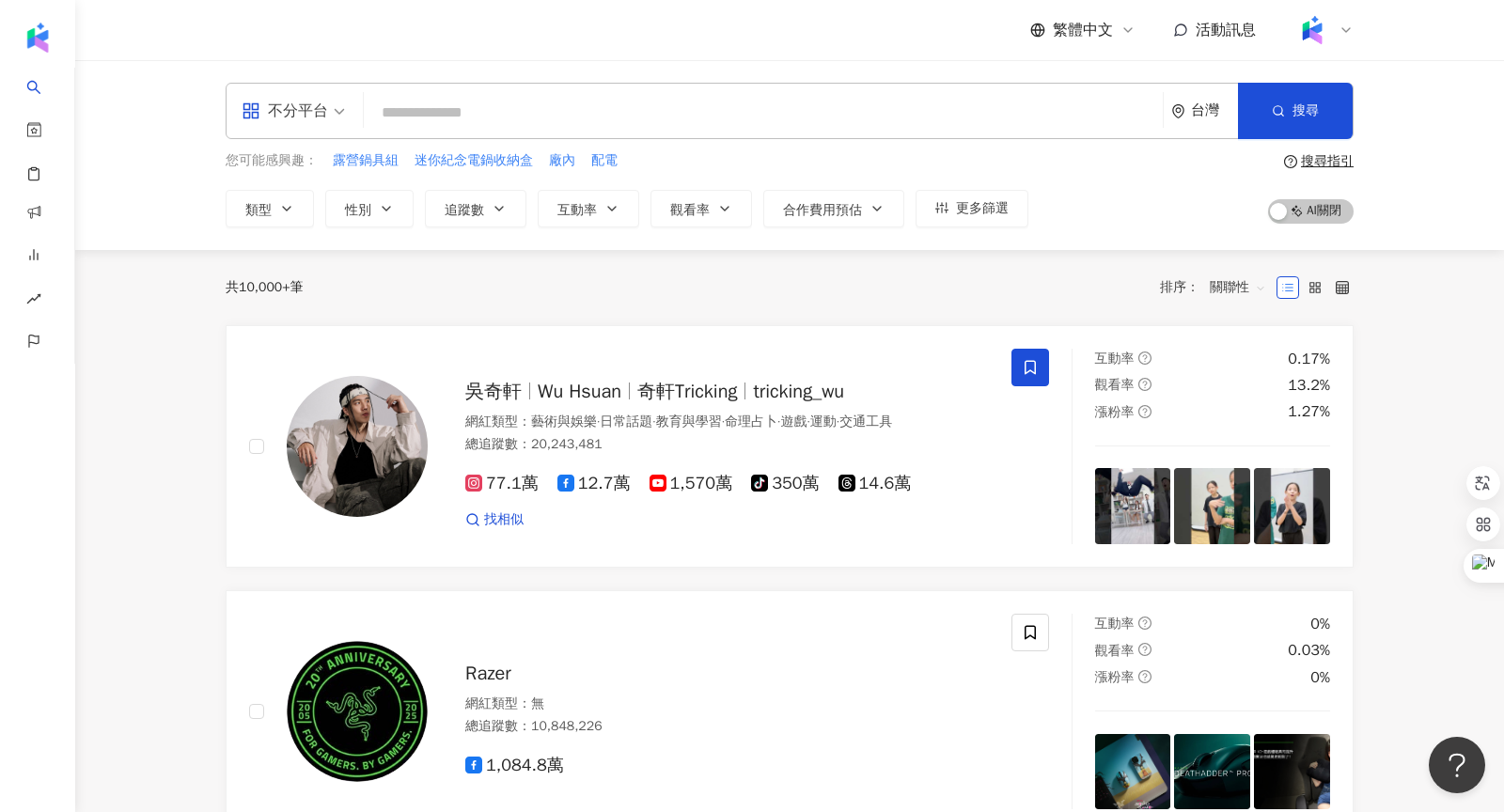 click at bounding box center [763, 113] 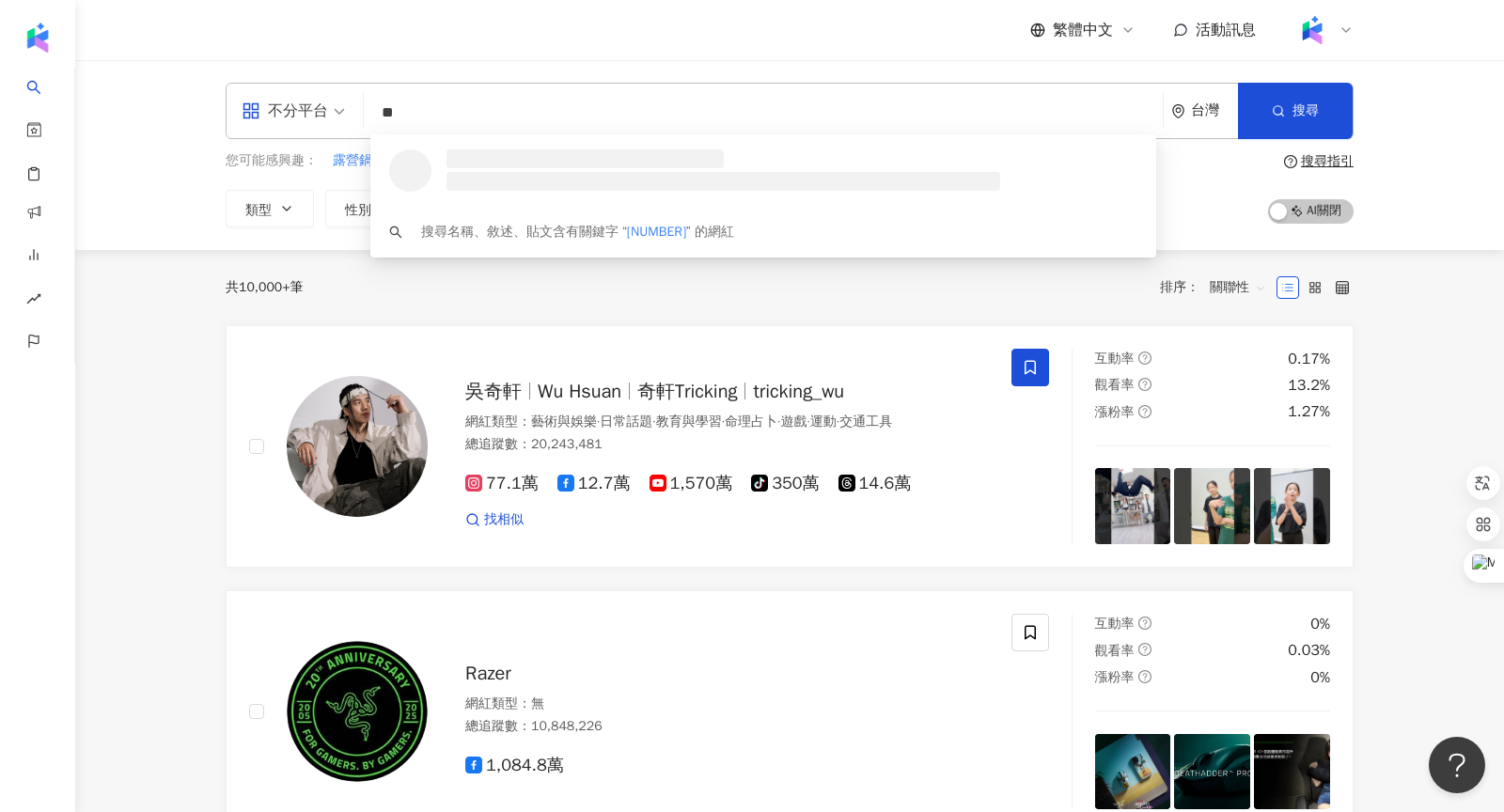 type on "*" 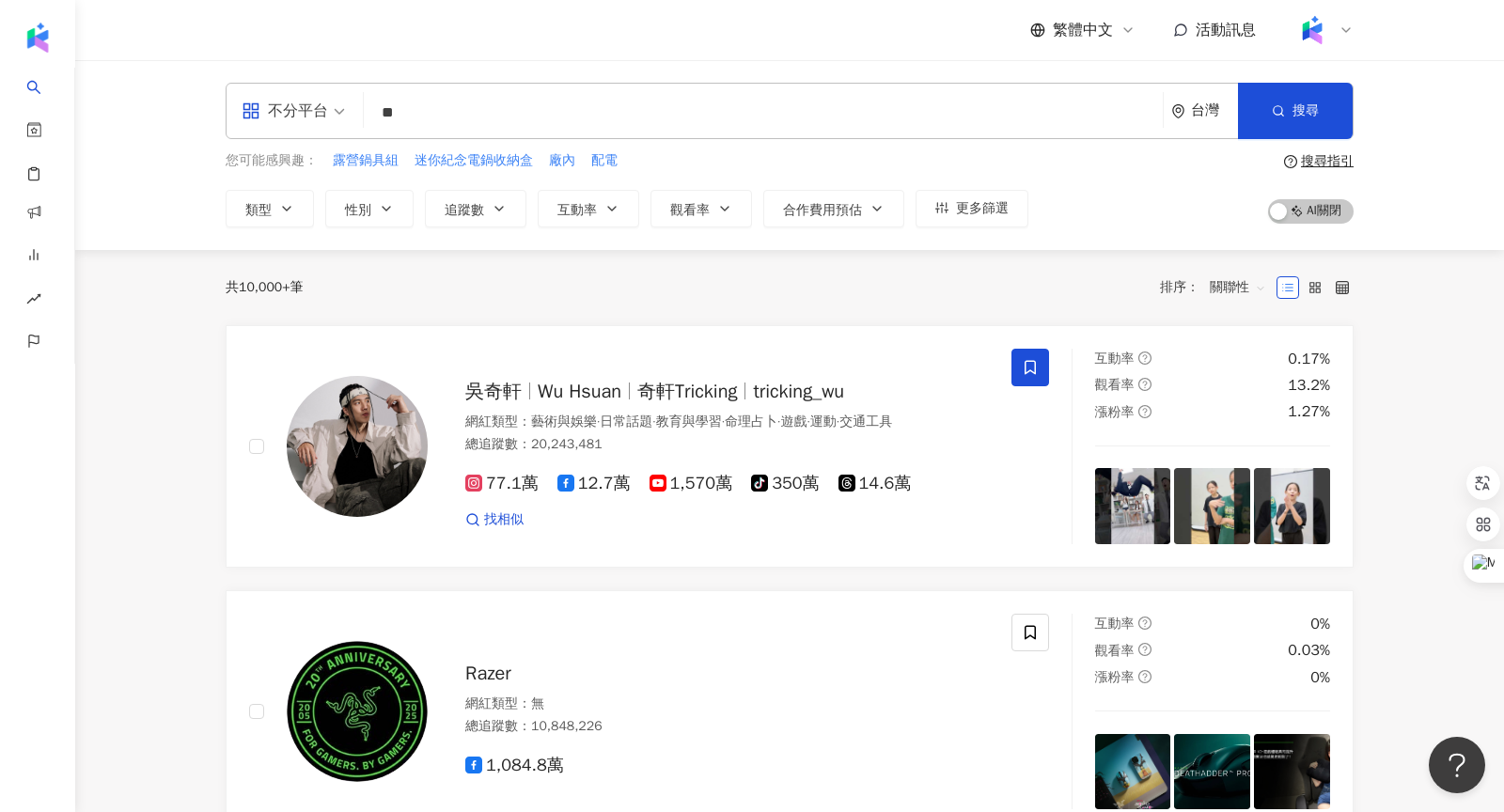 type on "**" 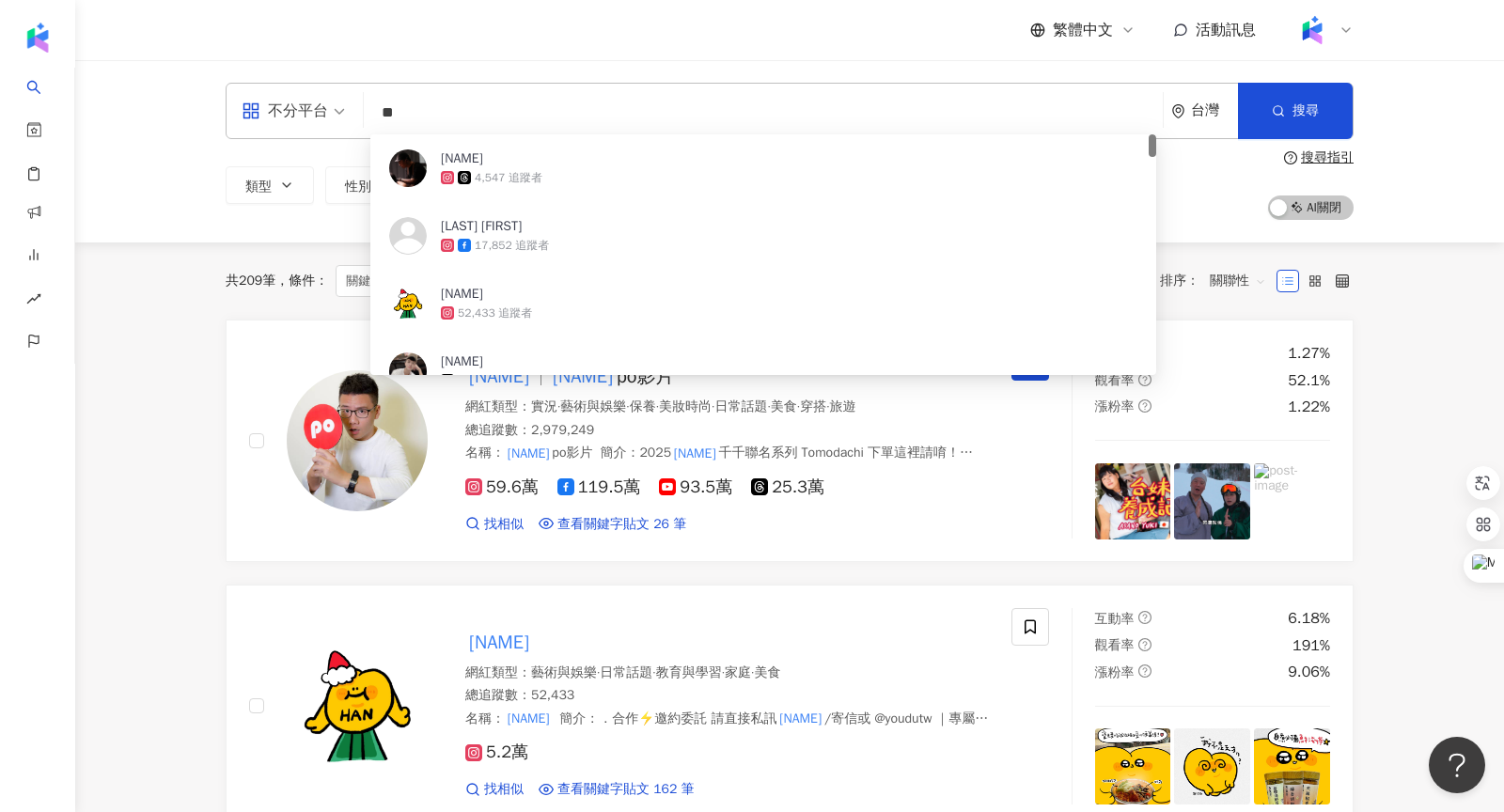 click on "繁體中文 活動訊息" at bounding box center [790, 30] 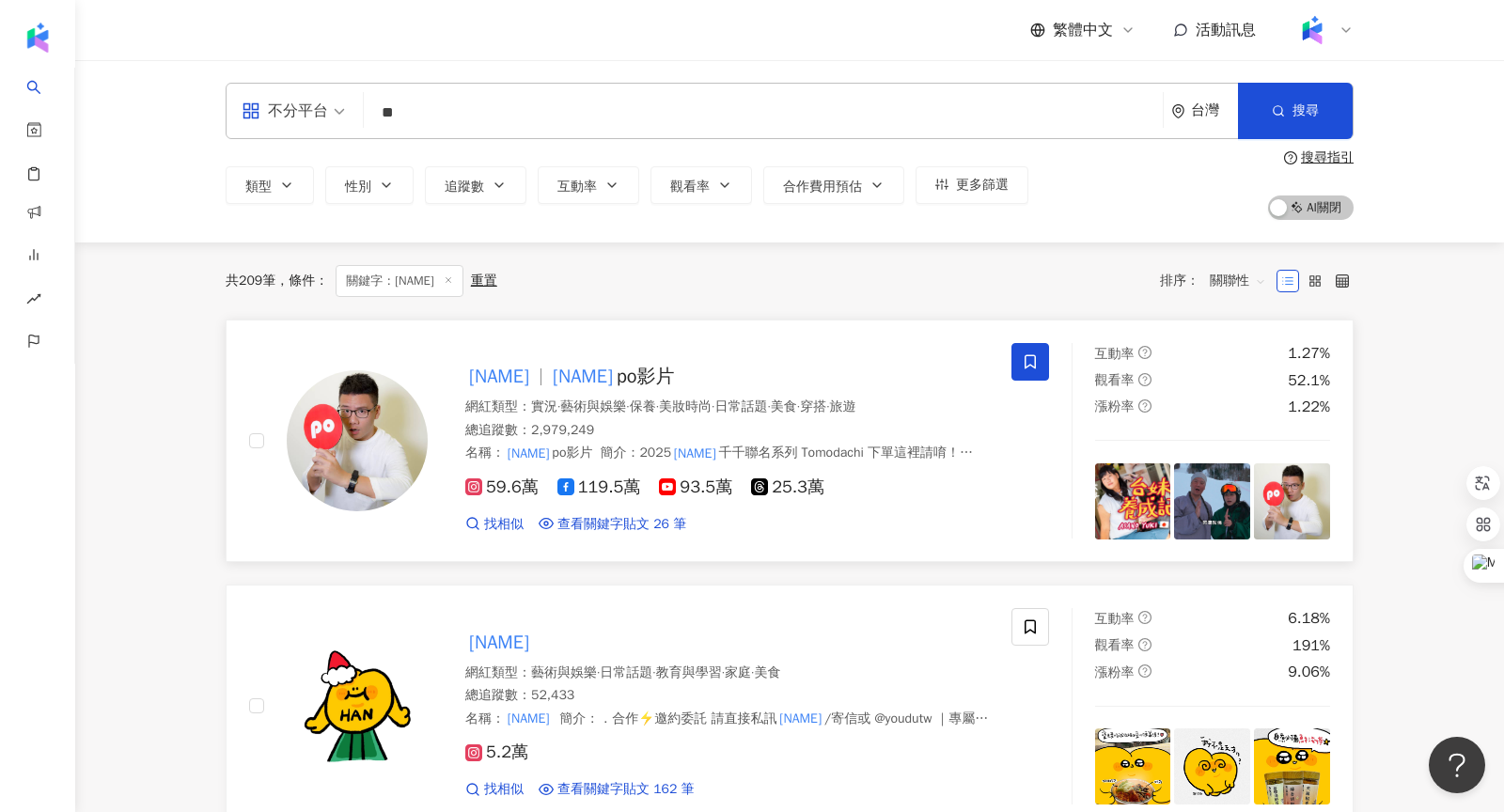 click on "阿翰" at bounding box center (499, 376) 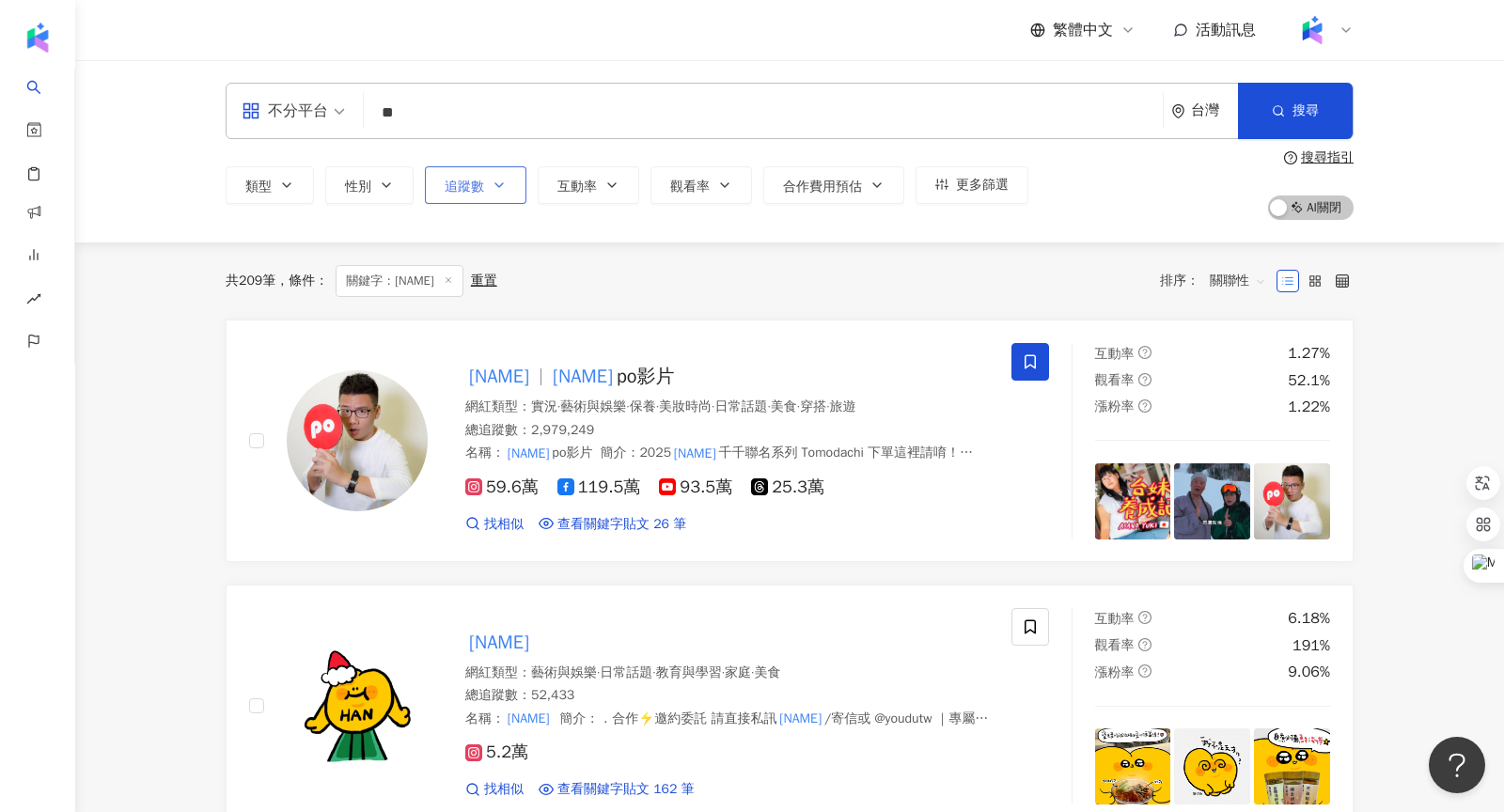 click on "追蹤數" at bounding box center [464, 187] 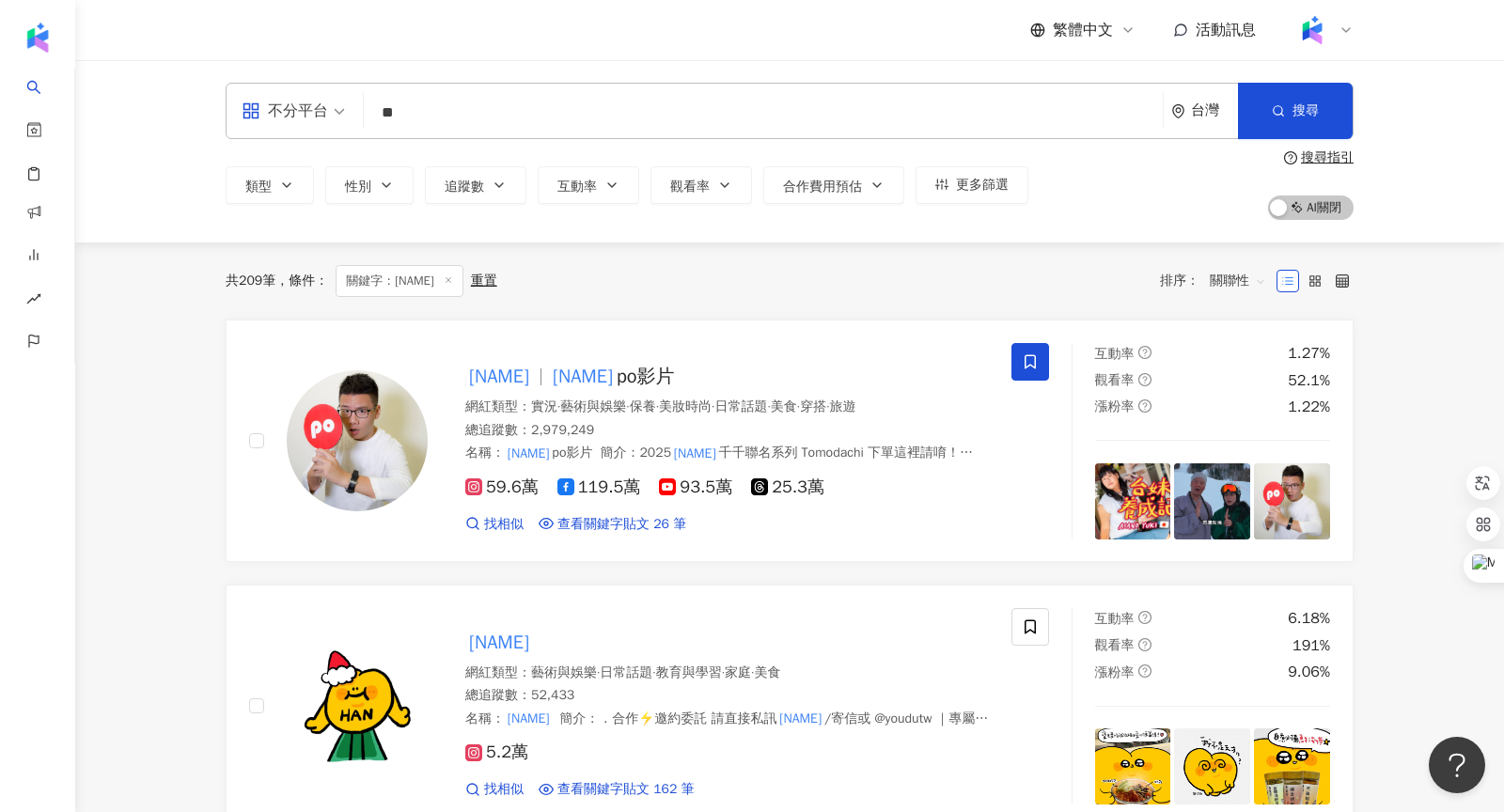 click on "不分平台 ** 台灣 搜尋 50c927e5-87e6-4bc1-82c7-d91985f45fa5 阿翰 4,547   追蹤者 邱木翰 17,852   追蹤者 阿翰 52,433   追蹤者 阿翰 tiktok-icon 8,574   追蹤者 阿翰 5,550   追蹤者" at bounding box center (790, 111) 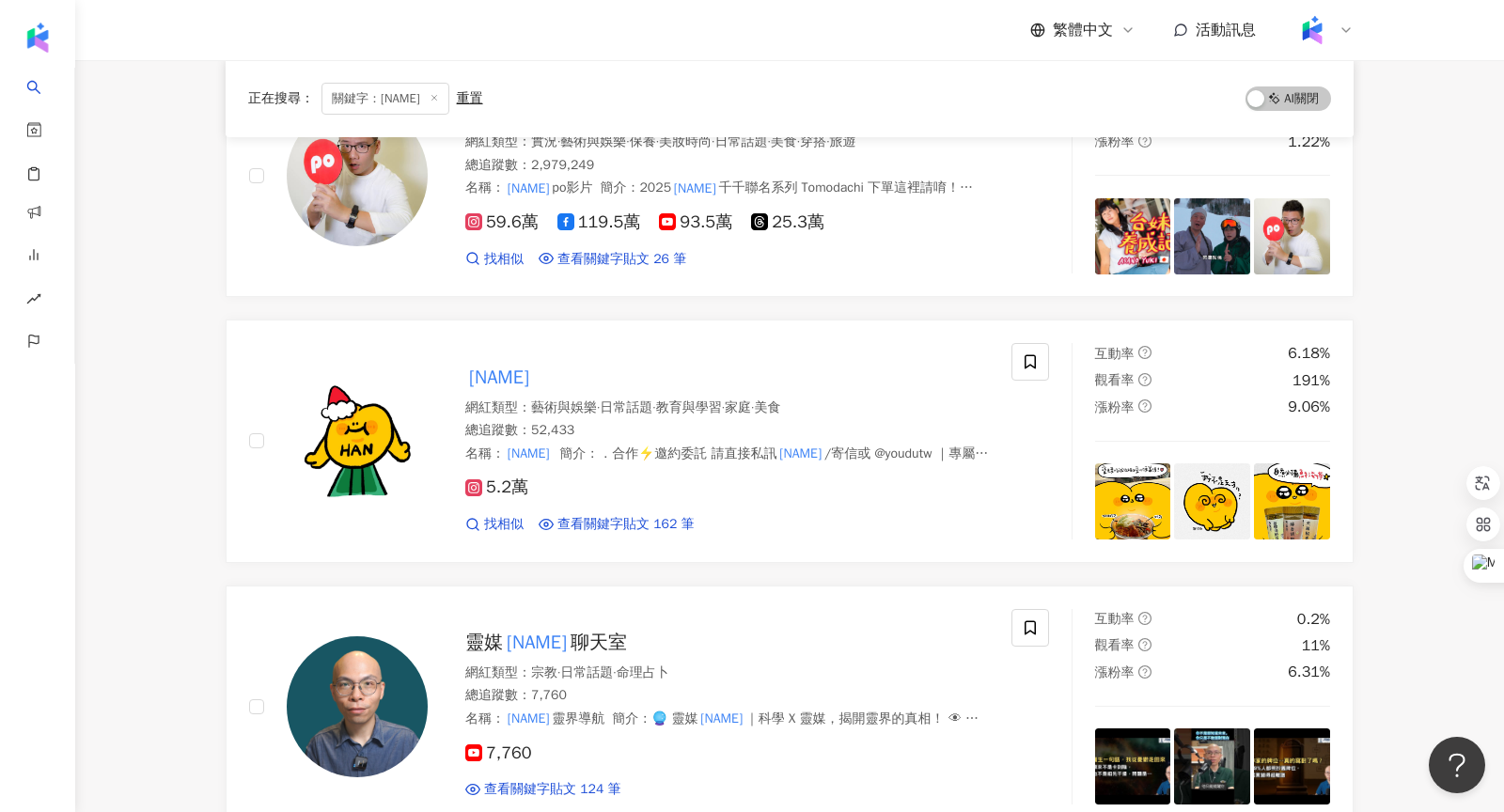 scroll, scrollTop: 271, scrollLeft: 0, axis: vertical 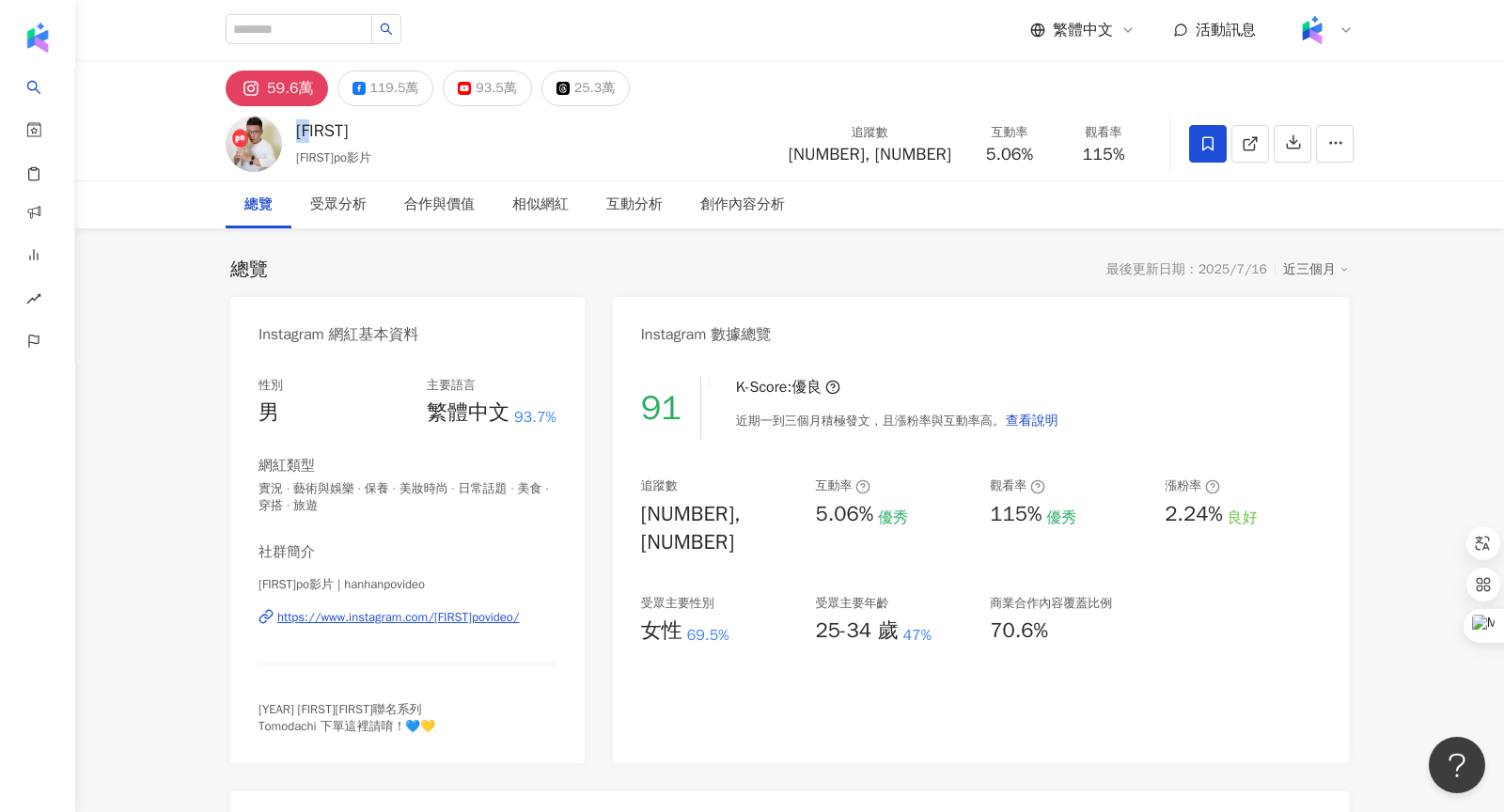 drag, startPoint x: 297, startPoint y: 130, endPoint x: 344, endPoint y: 131, distance: 47.01 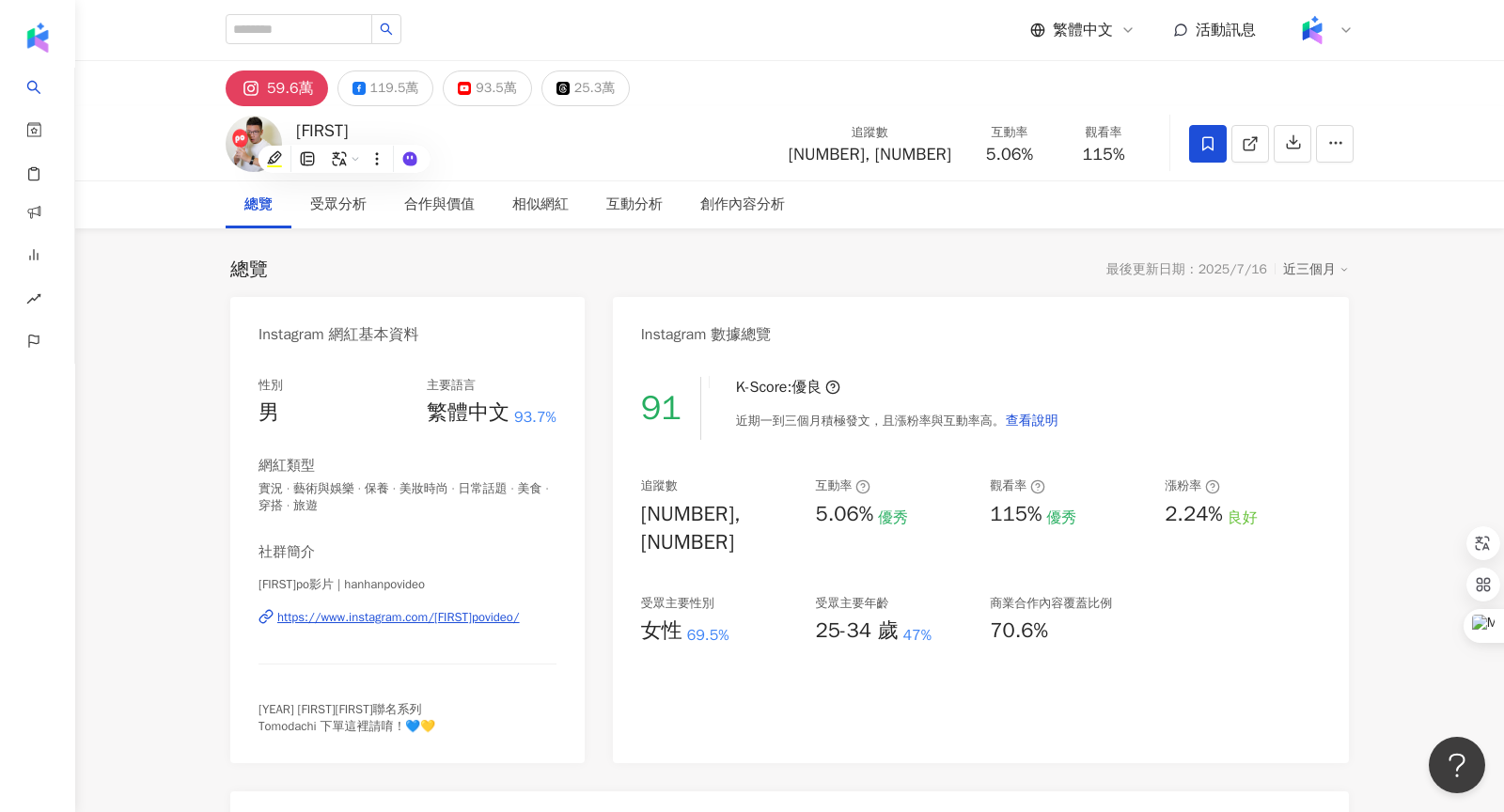 click on "總覽 最後更新日期：2025/7/16 近三個月 Instagram 網紅基本資料 性別   男 主要語言   繁體中文 93.7% 網紅類型 實況 · 藝術與娛樂 · 保養 · 美妝時尚 · 日常話題 · 美食 · 穿搭 · 旅遊 社群簡介 阿翰po影片 | hanhanpovideo https://www.instagram.com/hanhanpovideo/ 2025 阿翰千千聯名系列
Tomodachi 下單這裡請唷！💙💛 Instagram 數據總覽 91 K-Score :   優良 近期一到三個月積極發文，且漲粉率與互動率高。 查看說明 追蹤數   596,385 互動率   5.06% 優秀 觀看率   115% 優秀 漲粉率   2.24% 良好 受眾主要性別   女性 69.5% 受眾主要年齡   25-34 歲 47% 商業合作內容覆蓋比例   70.6% AI Instagram 成效等級三大指標 互動率 5.06% 優秀 同等級網紅的互動率中位數為  0.83% 觀看率 115% 優秀 同等級網紅的觀看率中位數為  1.43% 漲粉率 2.24% 良好 同等級網紅的漲粉率中位數為  0.85% 成效等級 ： 優秀 良好 普通 不佳 追蹤數" at bounding box center [790, 1003] 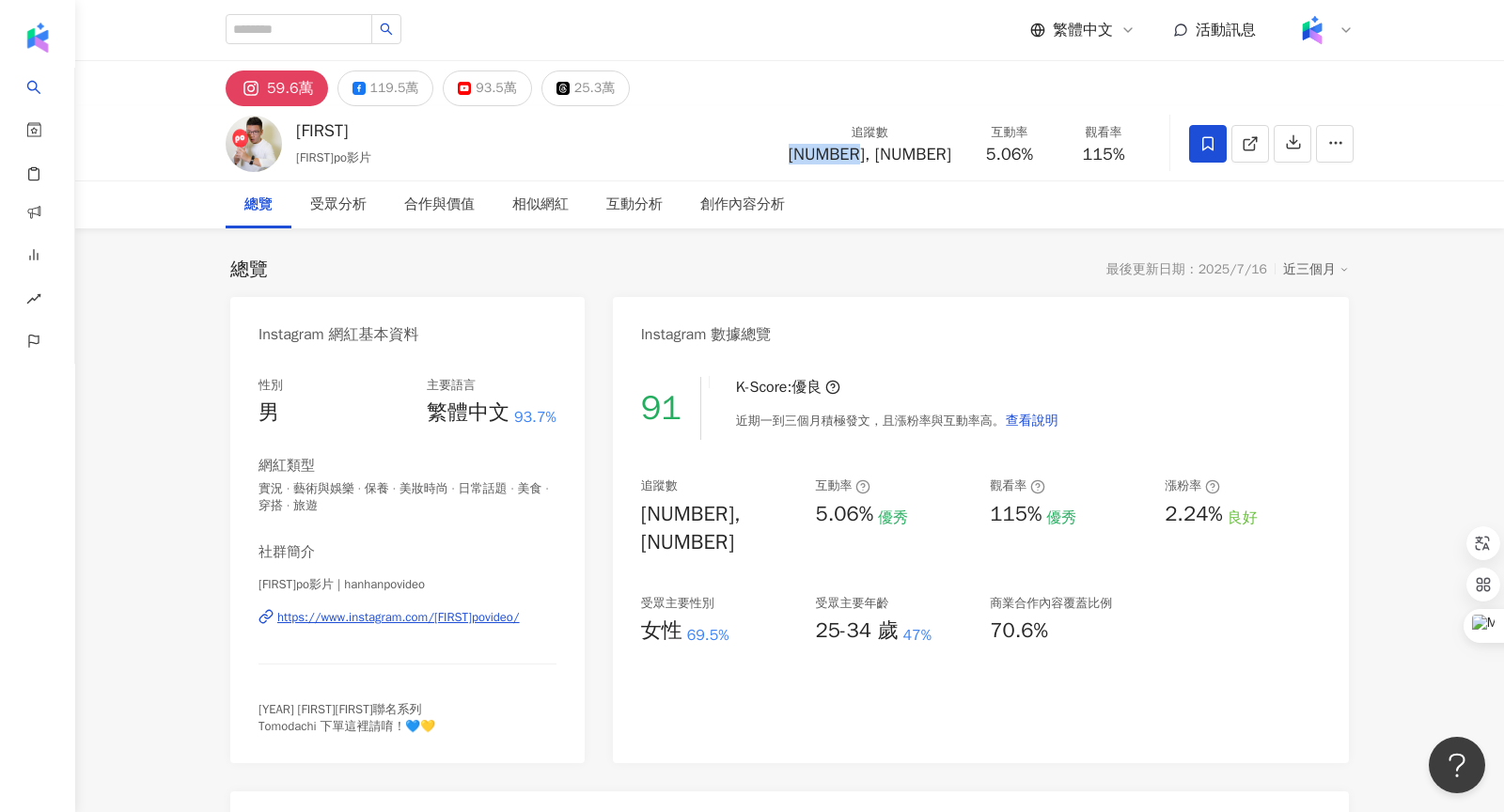 drag, startPoint x: 885, startPoint y: 154, endPoint x: 944, endPoint y: 154, distance: 59 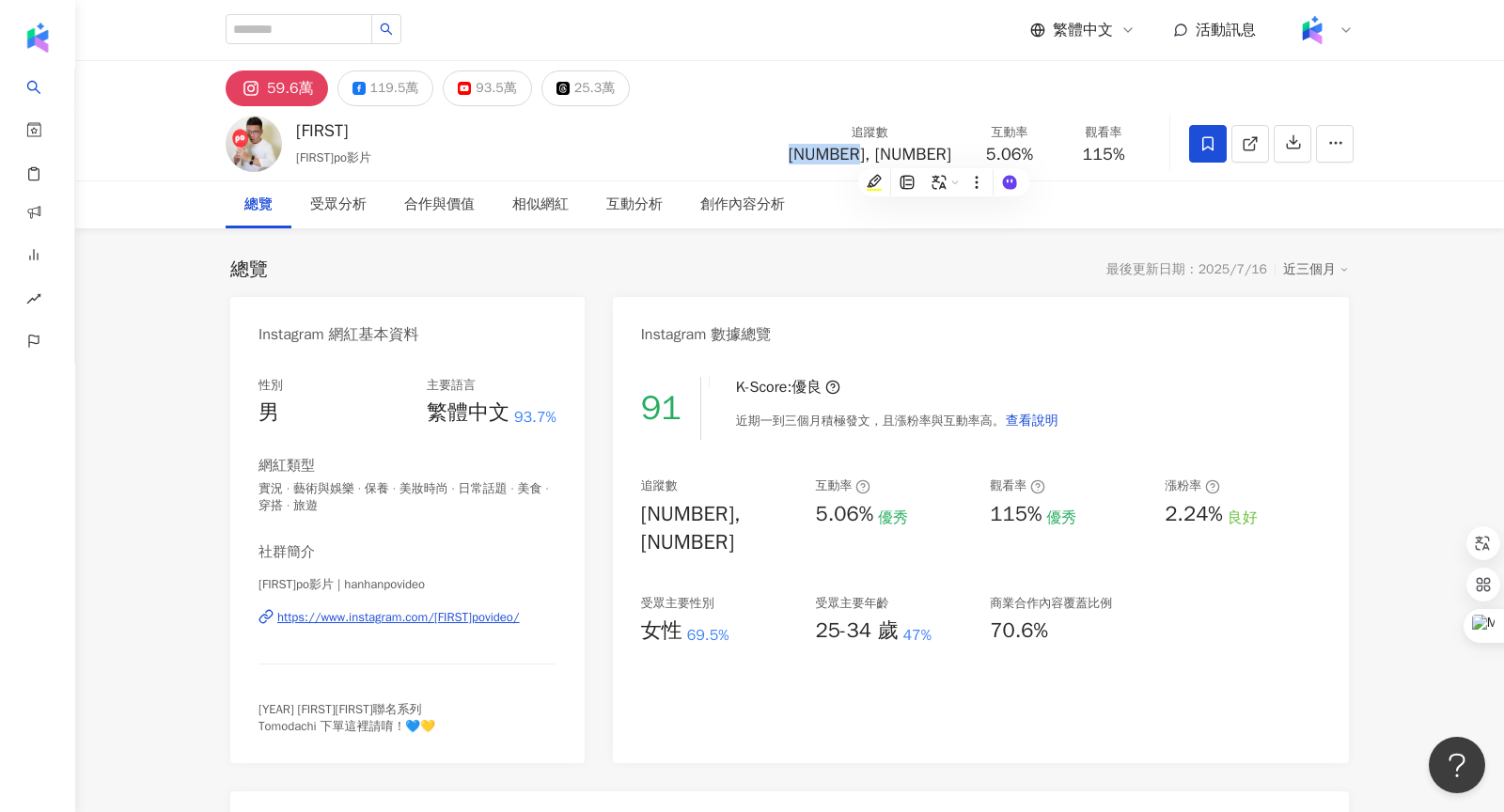 copy on "596,385" 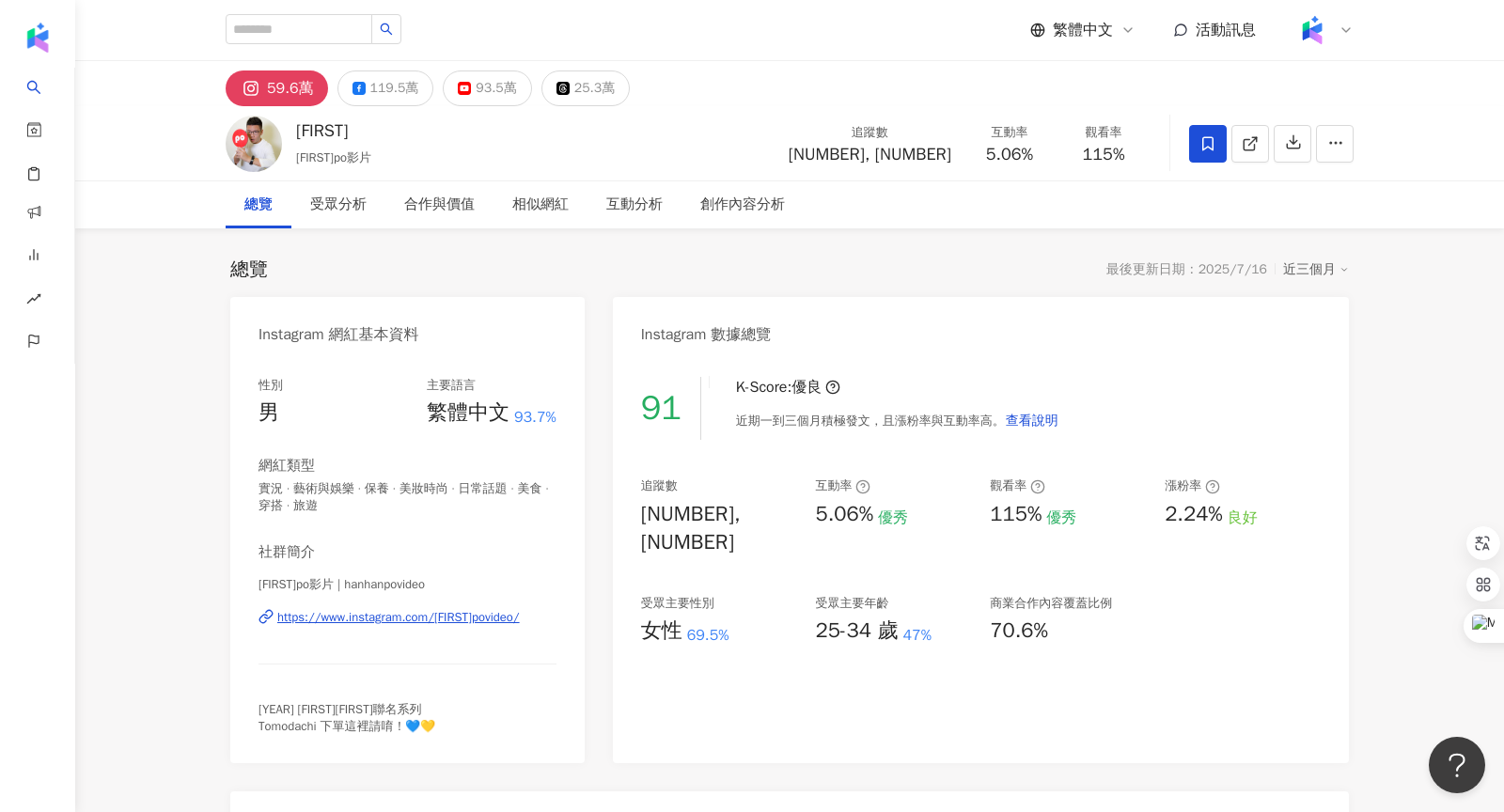 click on "5.06%" at bounding box center (1010, 155) 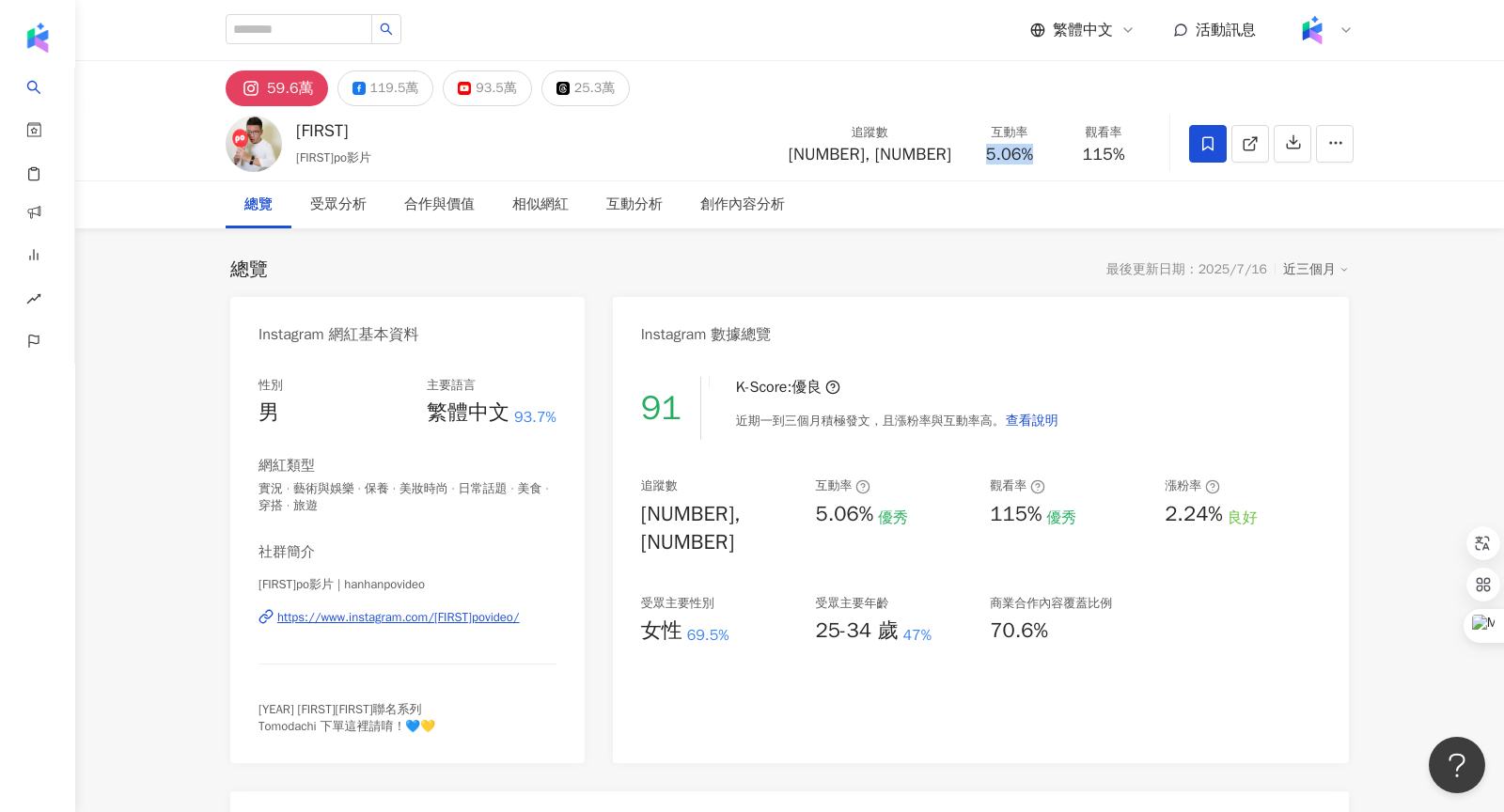 drag, startPoint x: 987, startPoint y: 154, endPoint x: 1028, endPoint y: 154, distance: 41 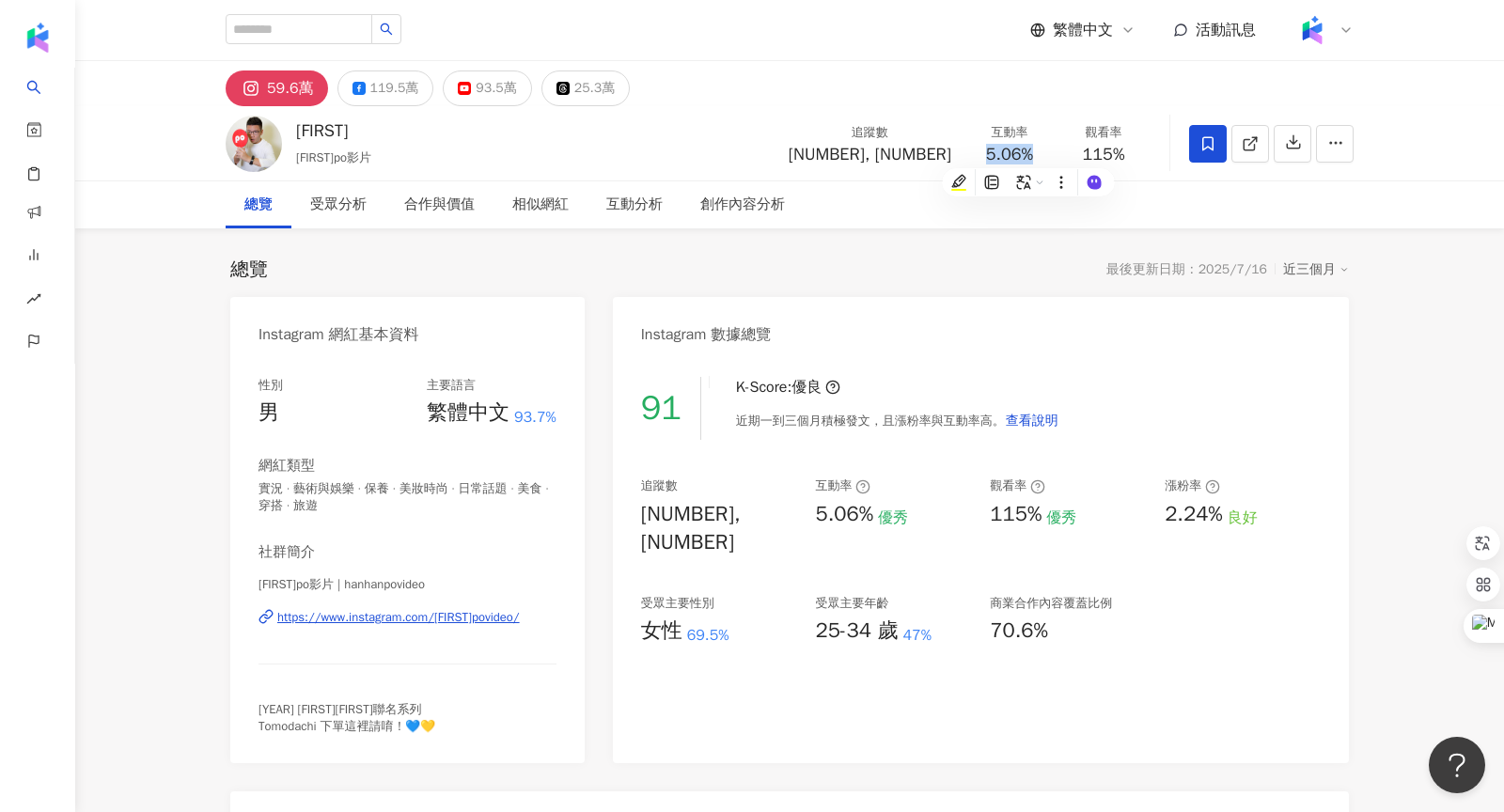 copy on "5.06%" 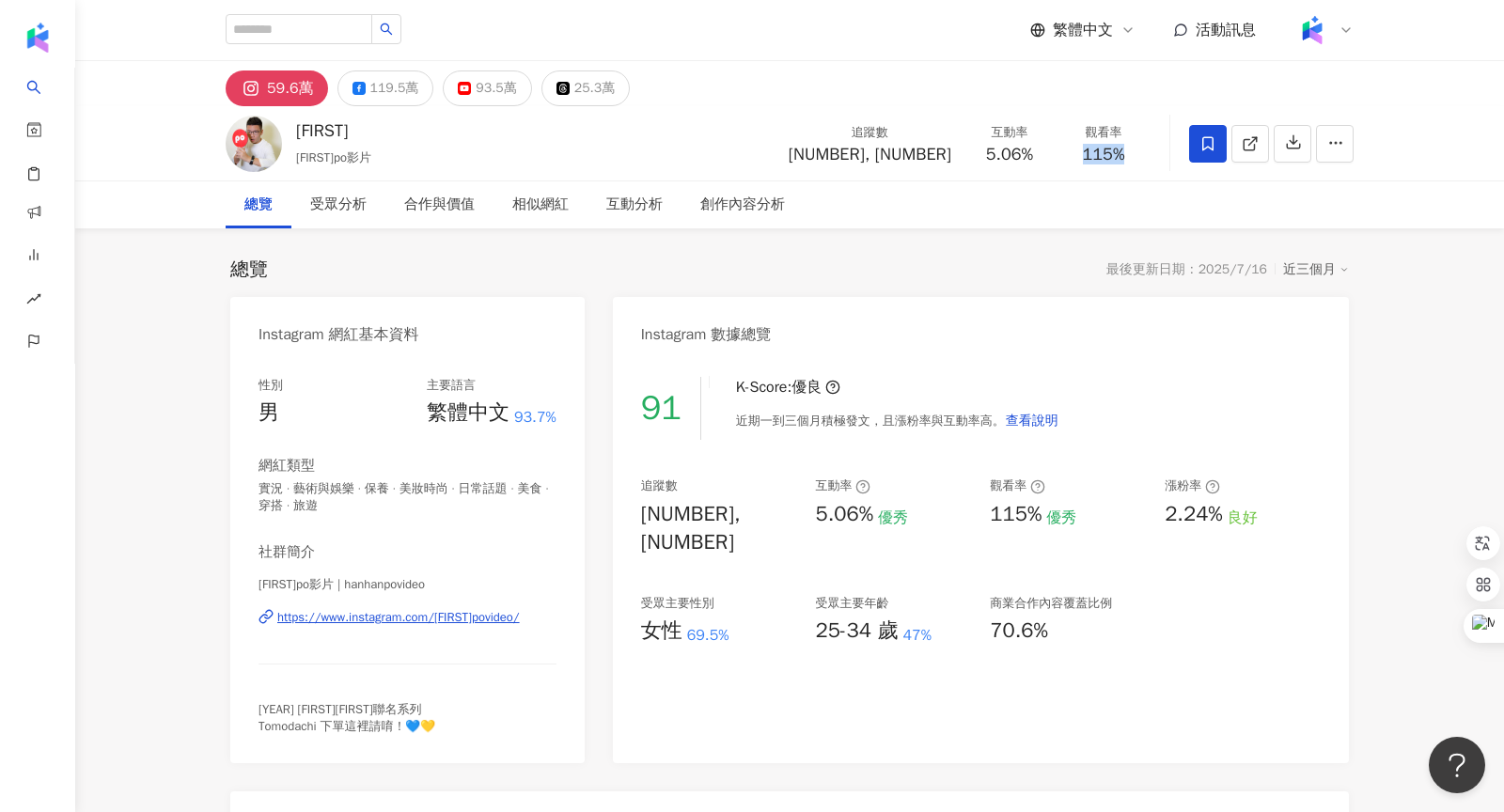 drag, startPoint x: 1085, startPoint y: 155, endPoint x: 1132, endPoint y: 155, distance: 47 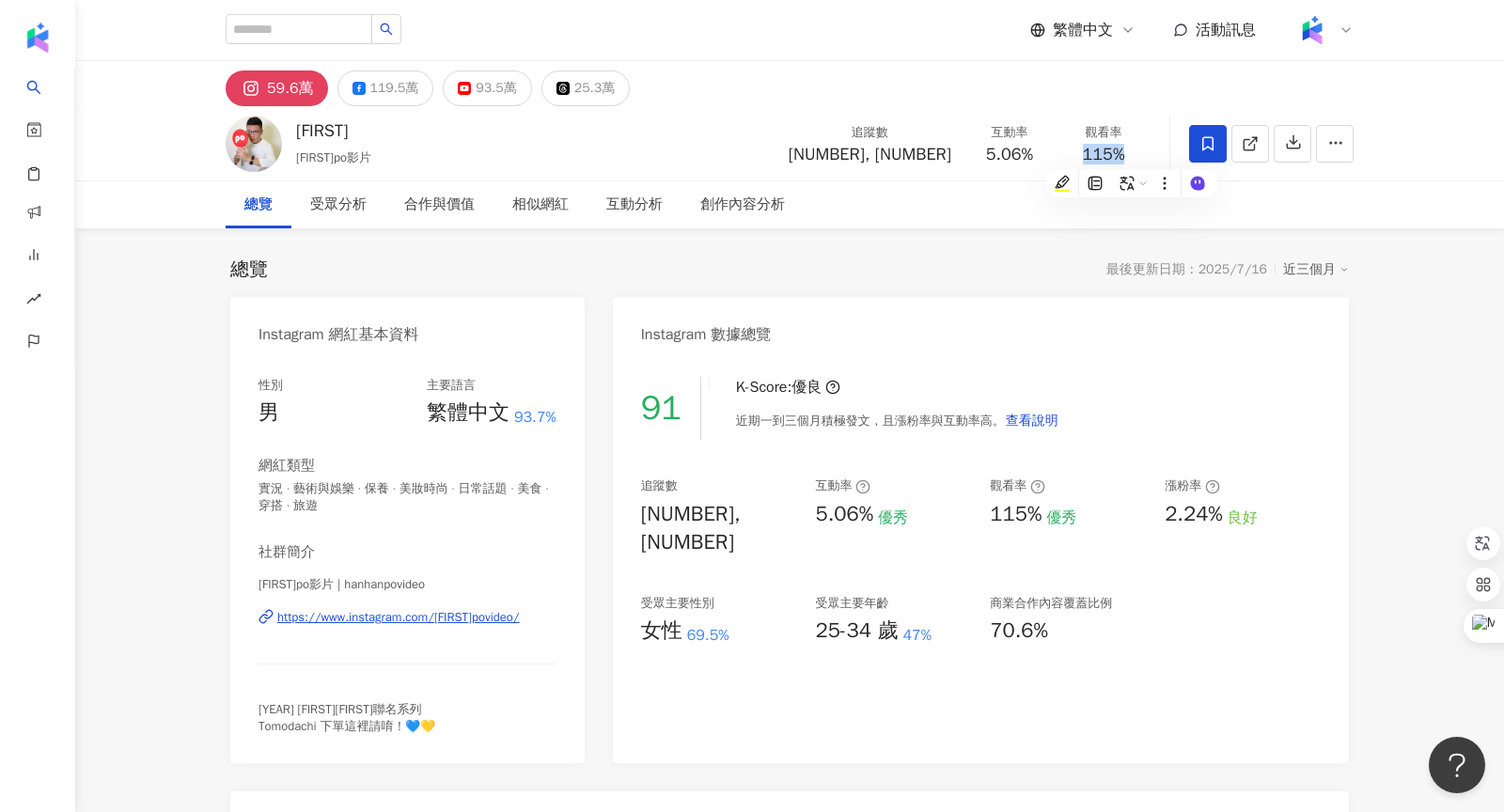 copy on "115%" 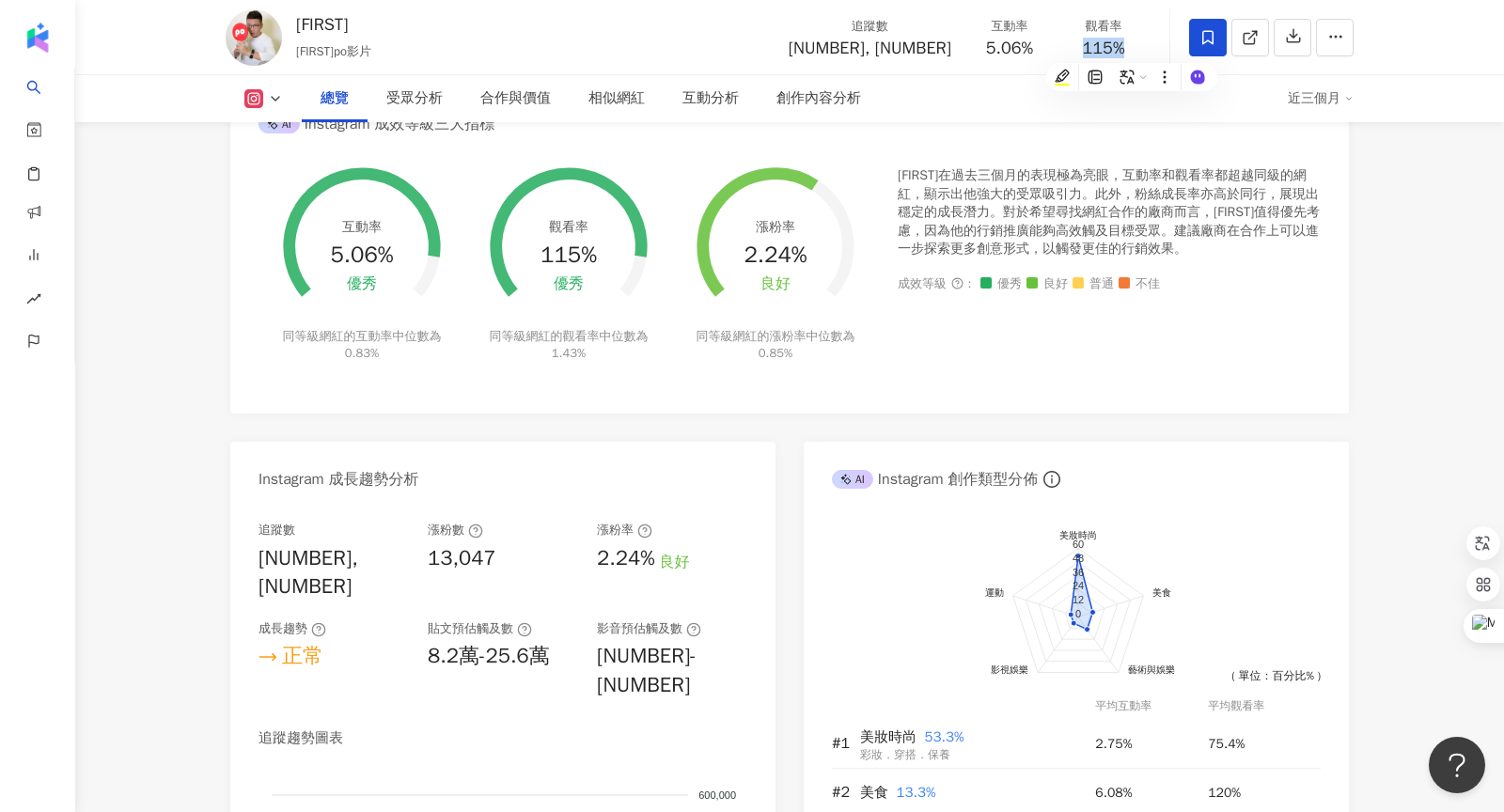 scroll, scrollTop: 679, scrollLeft: 0, axis: vertical 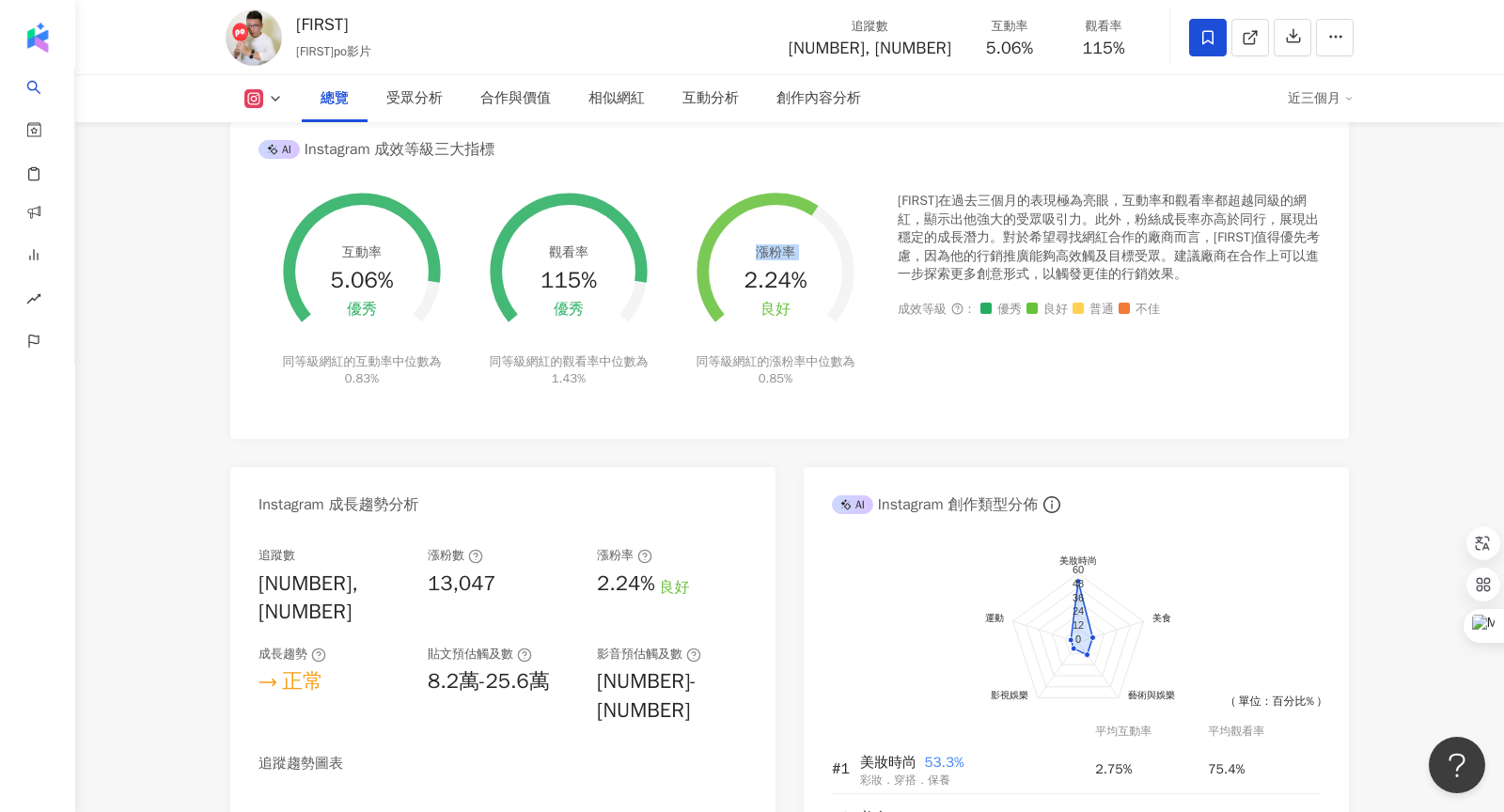 drag, startPoint x: 745, startPoint y: 277, endPoint x: 809, endPoint y: 277, distance: 64 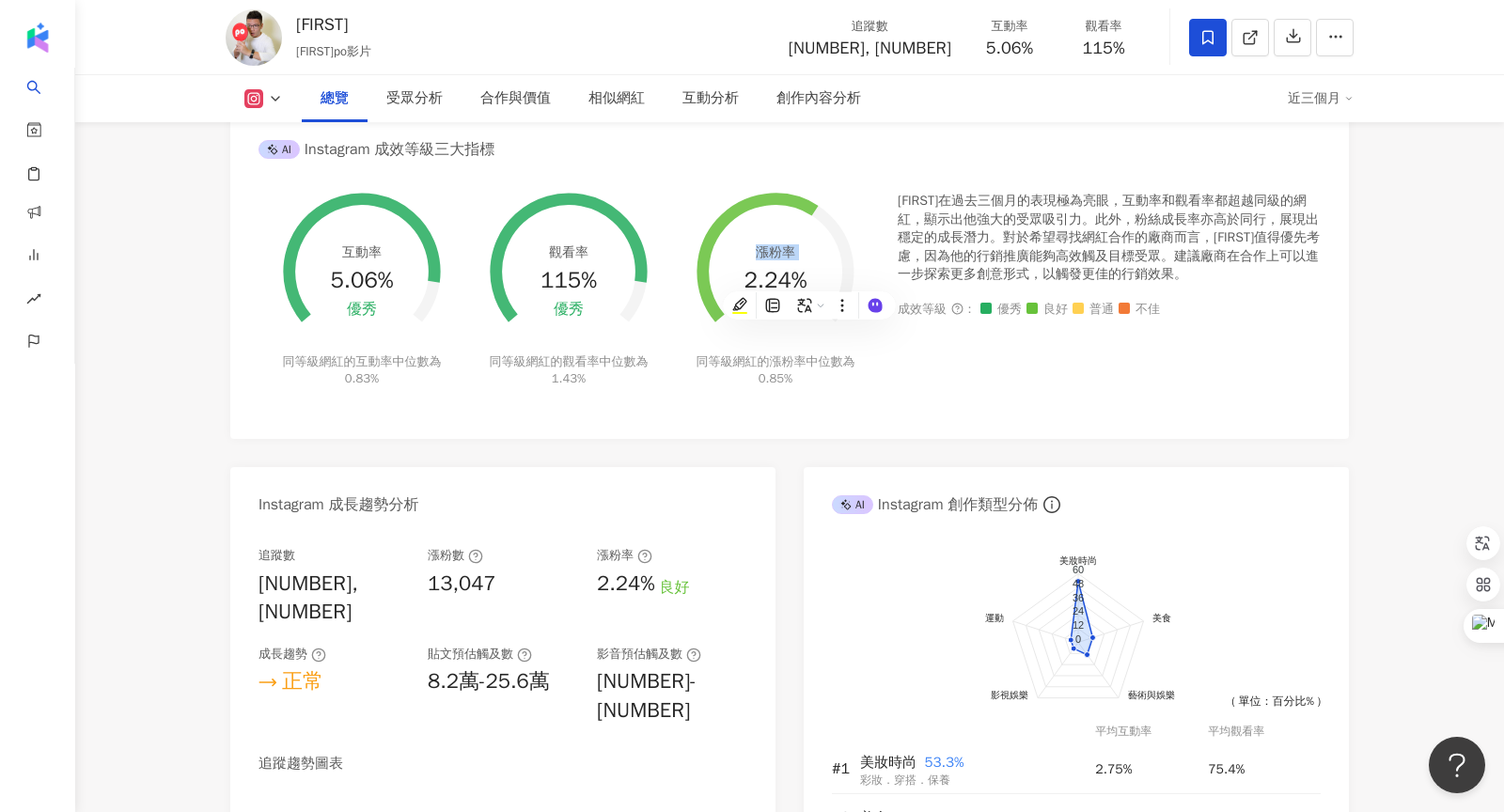 click 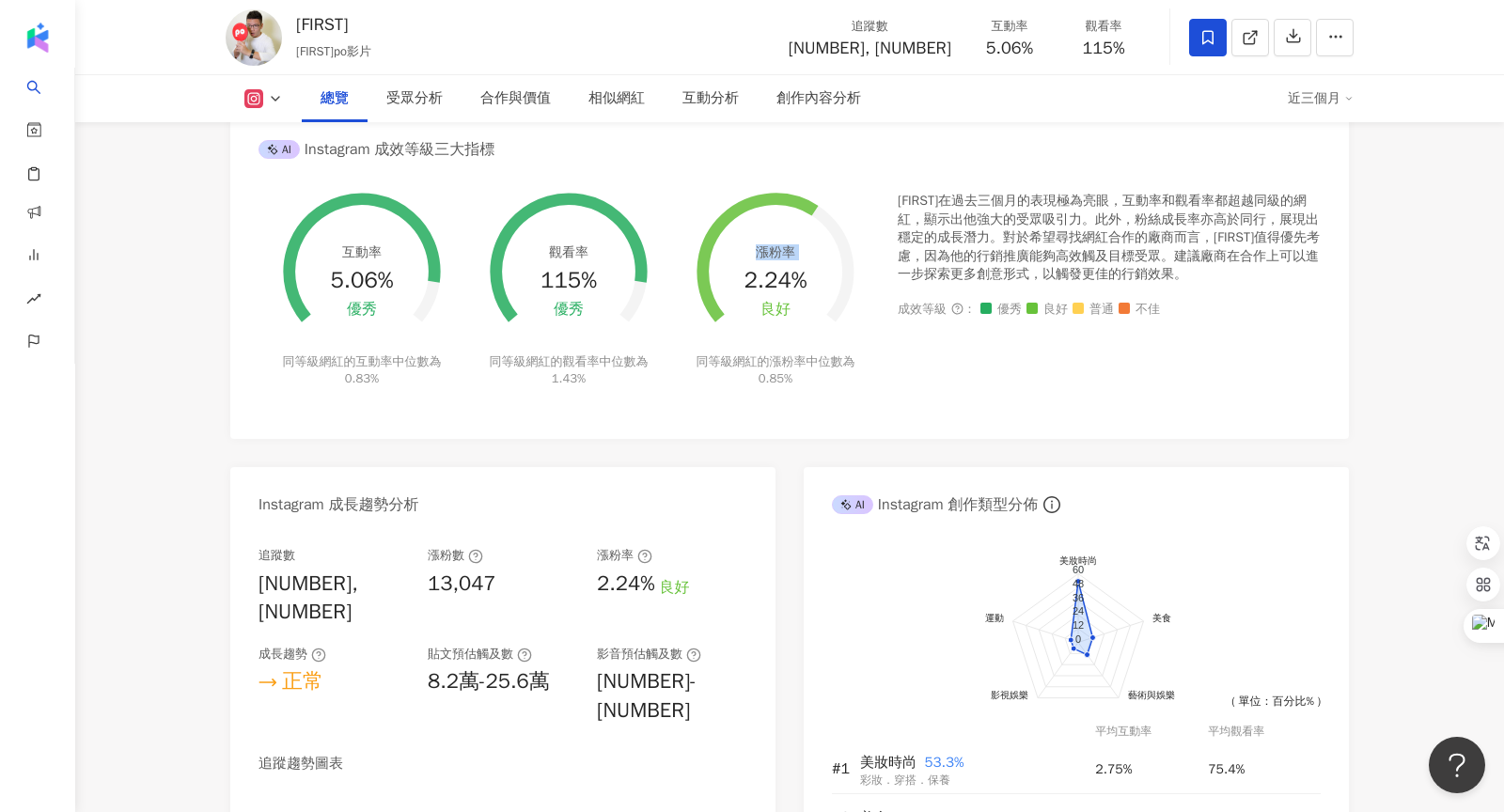 drag, startPoint x: 745, startPoint y: 279, endPoint x: 815, endPoint y: 278, distance: 70.00714 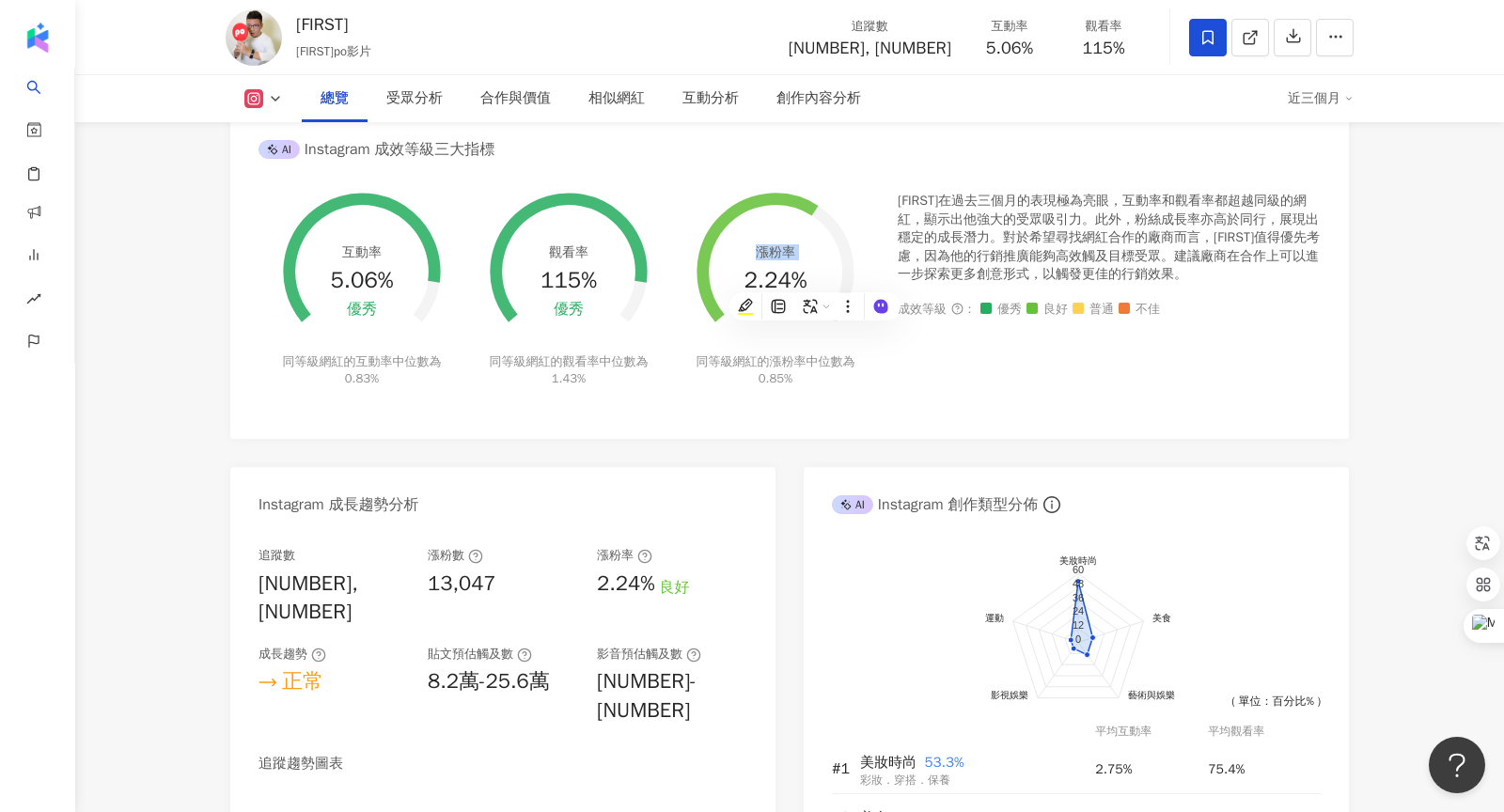 click 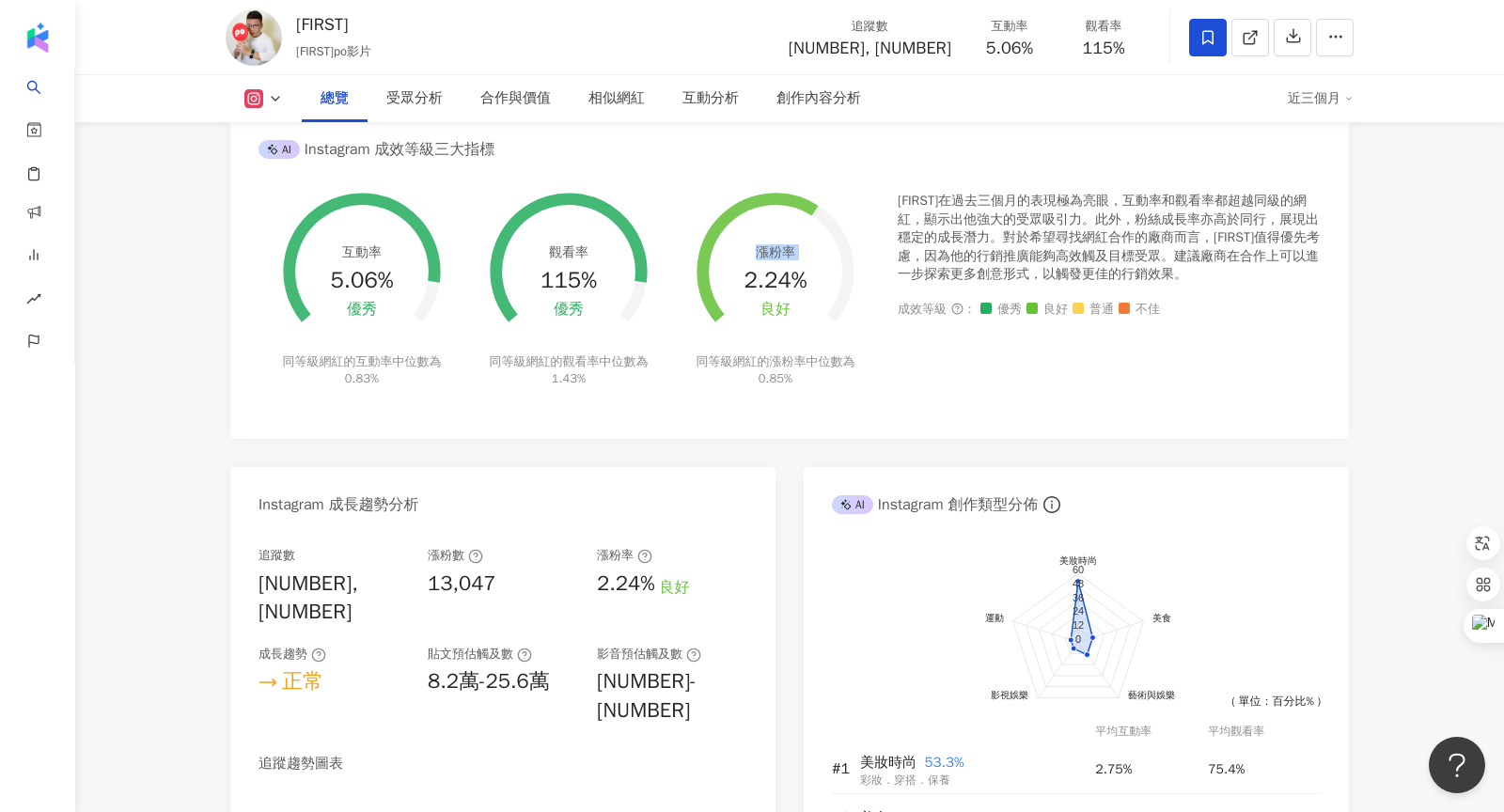drag, startPoint x: 747, startPoint y: 281, endPoint x: 821, endPoint y: 282, distance: 74.00676 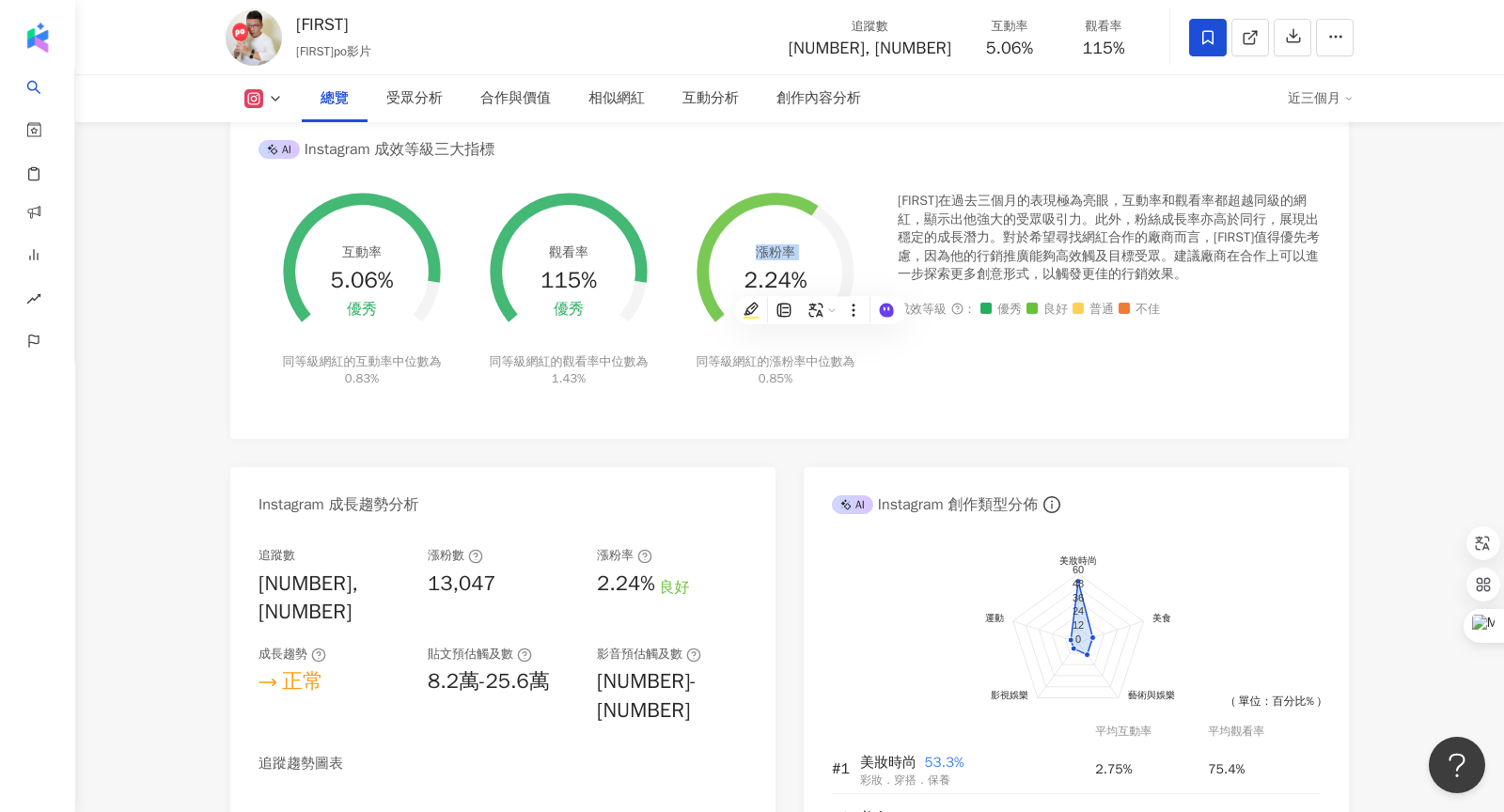 click 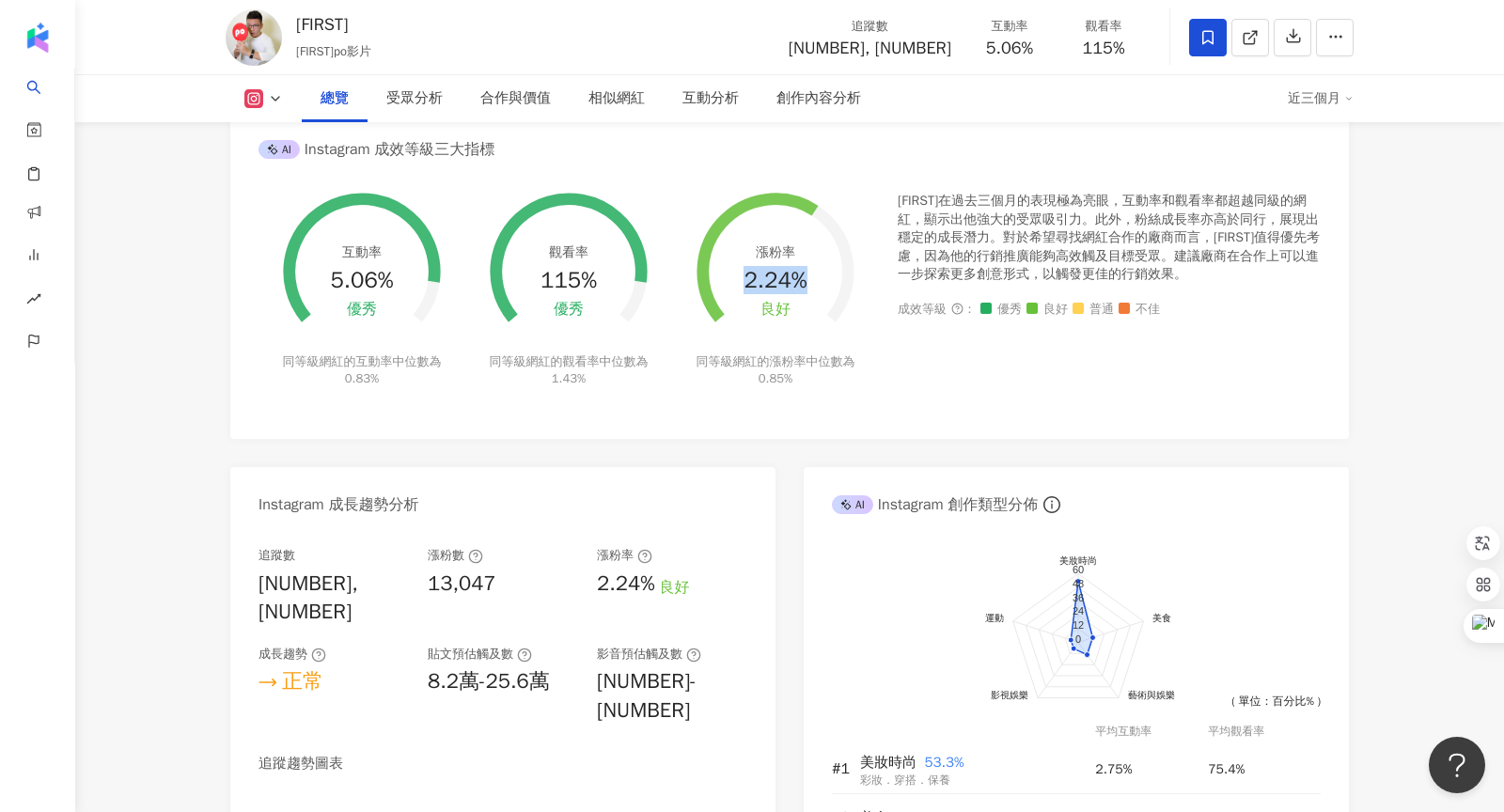 drag, startPoint x: 747, startPoint y: 278, endPoint x: 803, endPoint y: 278, distance: 56 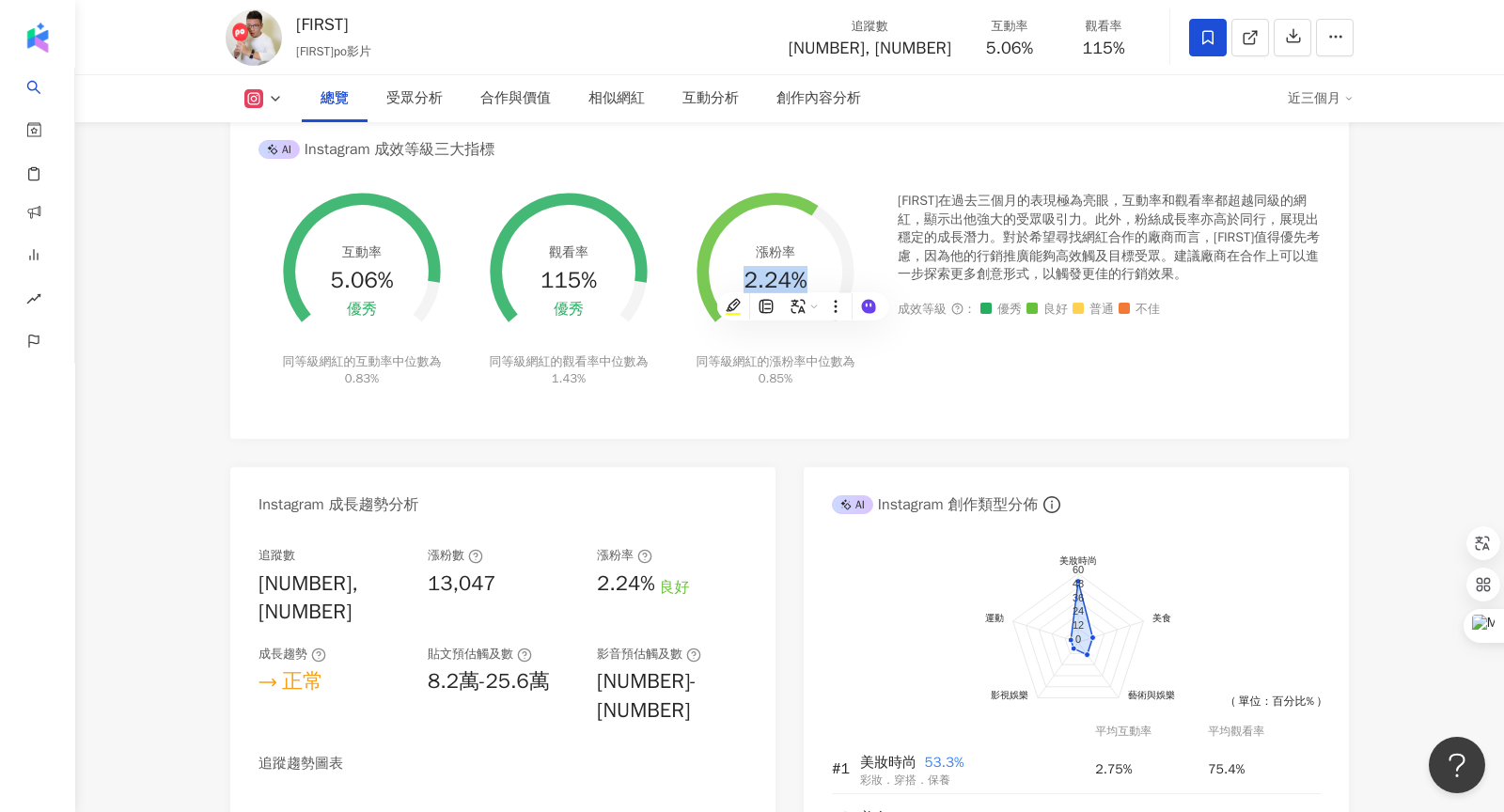 copy on "2.24%" 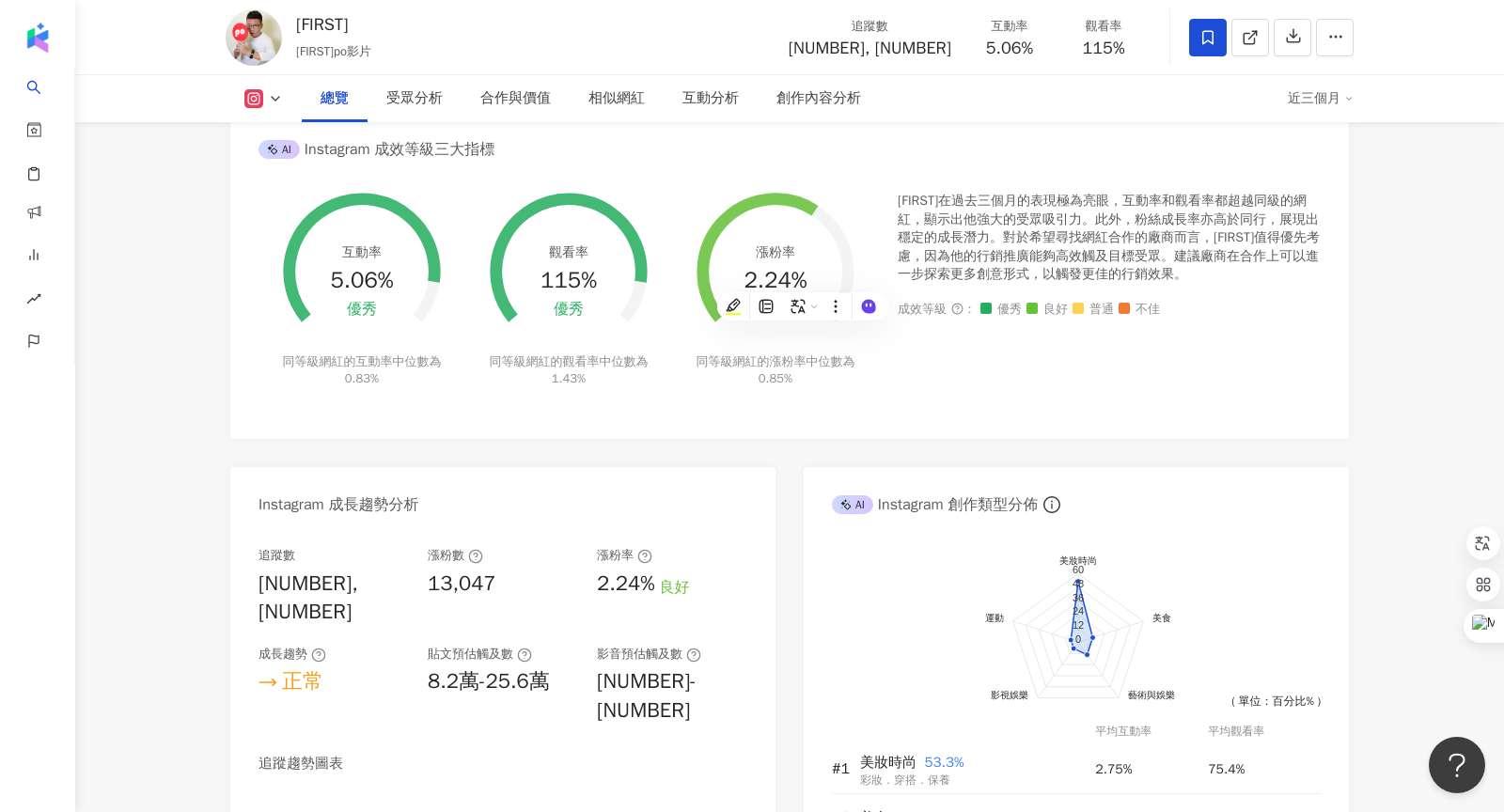 click on "互動率 5.06% 優秀 同等級網紅的互動率中位數為  0.83% 觀看率 115% 優秀 同等級網紅的觀看率中位數為  1.43% 漲粉率 2.24% 良好 同等級網紅的漲粉率中位數為  0.85% 阿翰在過去三個月的表現極為亮眼，互動率和觀看率都超越同級的網紅，顯示出他強大的受眾吸引力。此外，粉絲成長率亦高於同行，展現出穩定的成長潛力。對於希望尋找網紅合作的廠商而言，阿翰值得優先考慮，因為他的行銷推廣能夠高效觸及目標受眾。建議廠商在合作上可以進一步探索更多創意形式，以觸發更佳的行銷效果。 成效等級 ： 優秀 良好 普通 不佳" at bounding box center [790, 305] 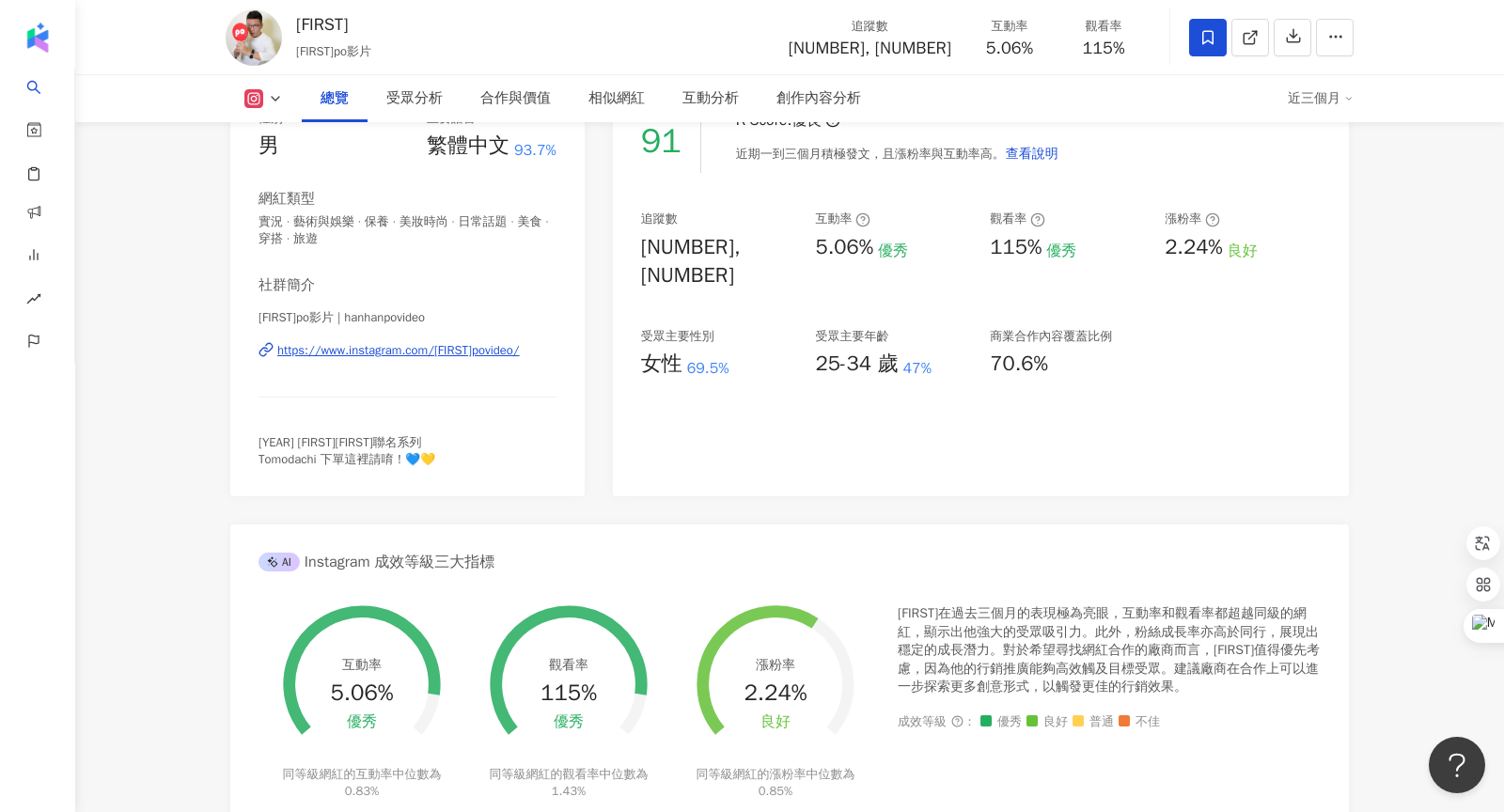 scroll, scrollTop: 249, scrollLeft: 0, axis: vertical 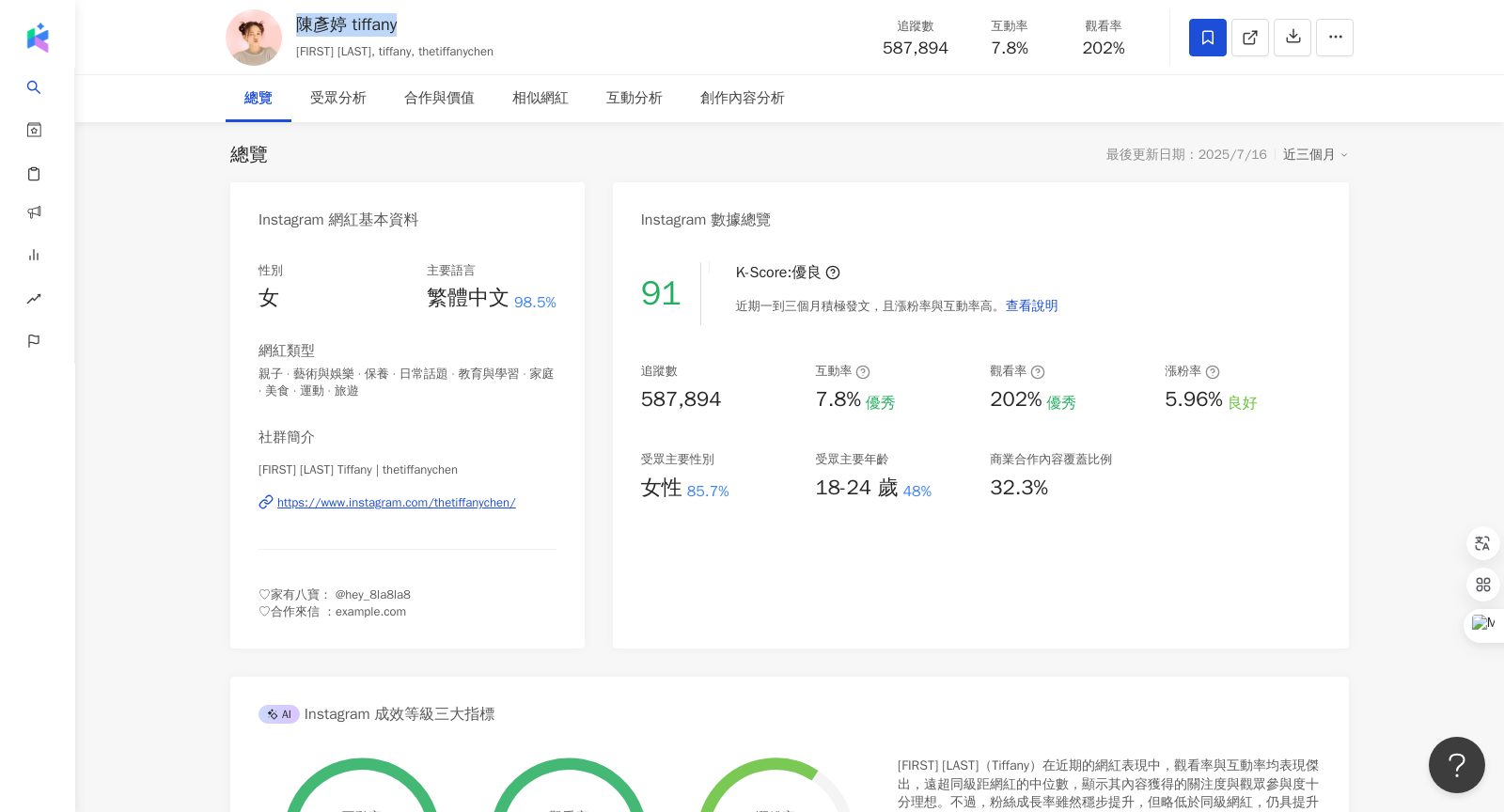 drag, startPoint x: 297, startPoint y: 30, endPoint x: 402, endPoint y: 29, distance: 105.00476 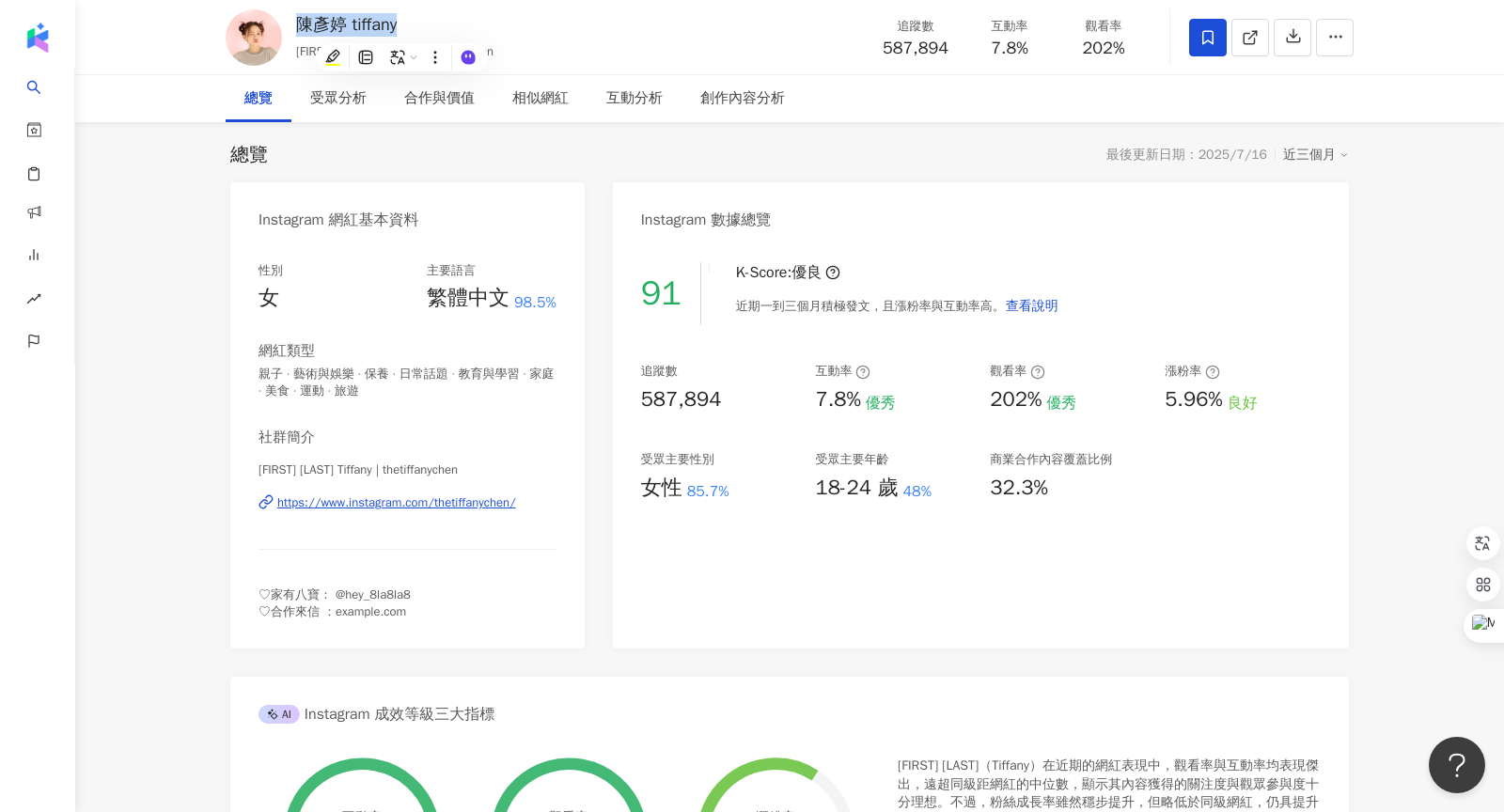 copy on "陳彥婷 tiffany" 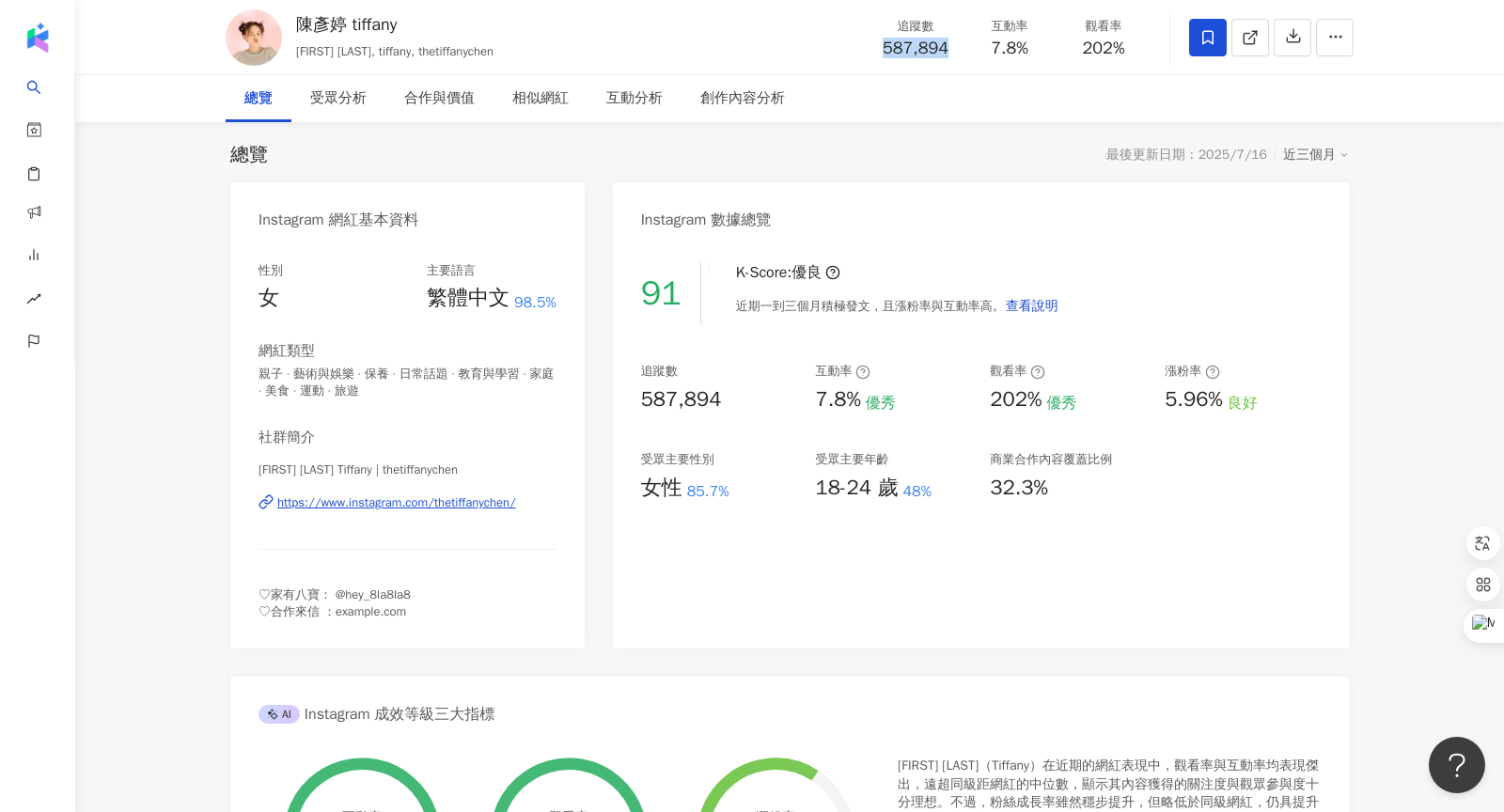drag, startPoint x: 887, startPoint y: 48, endPoint x: 950, endPoint y: 48, distance: 63 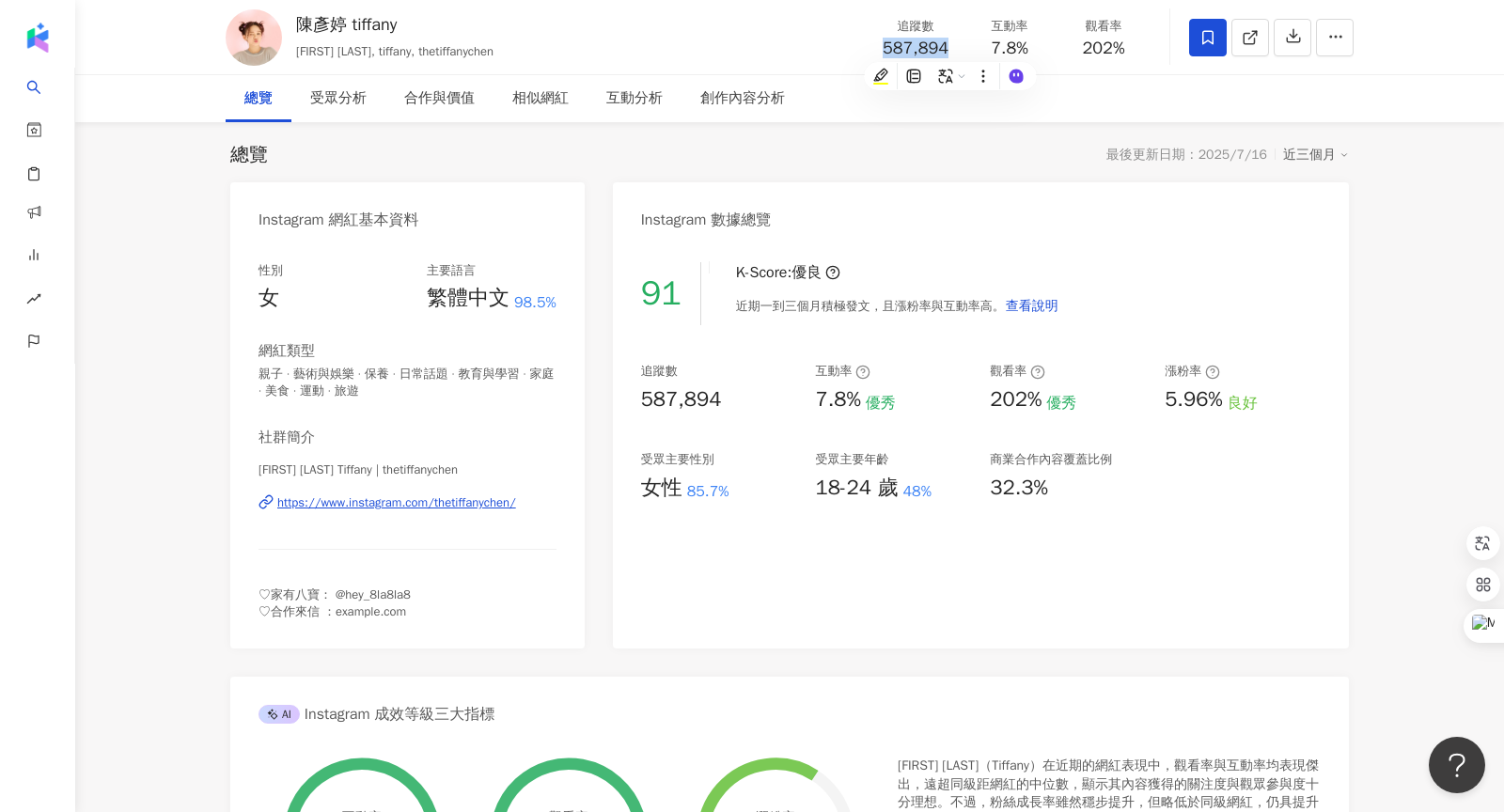 copy on "587,894" 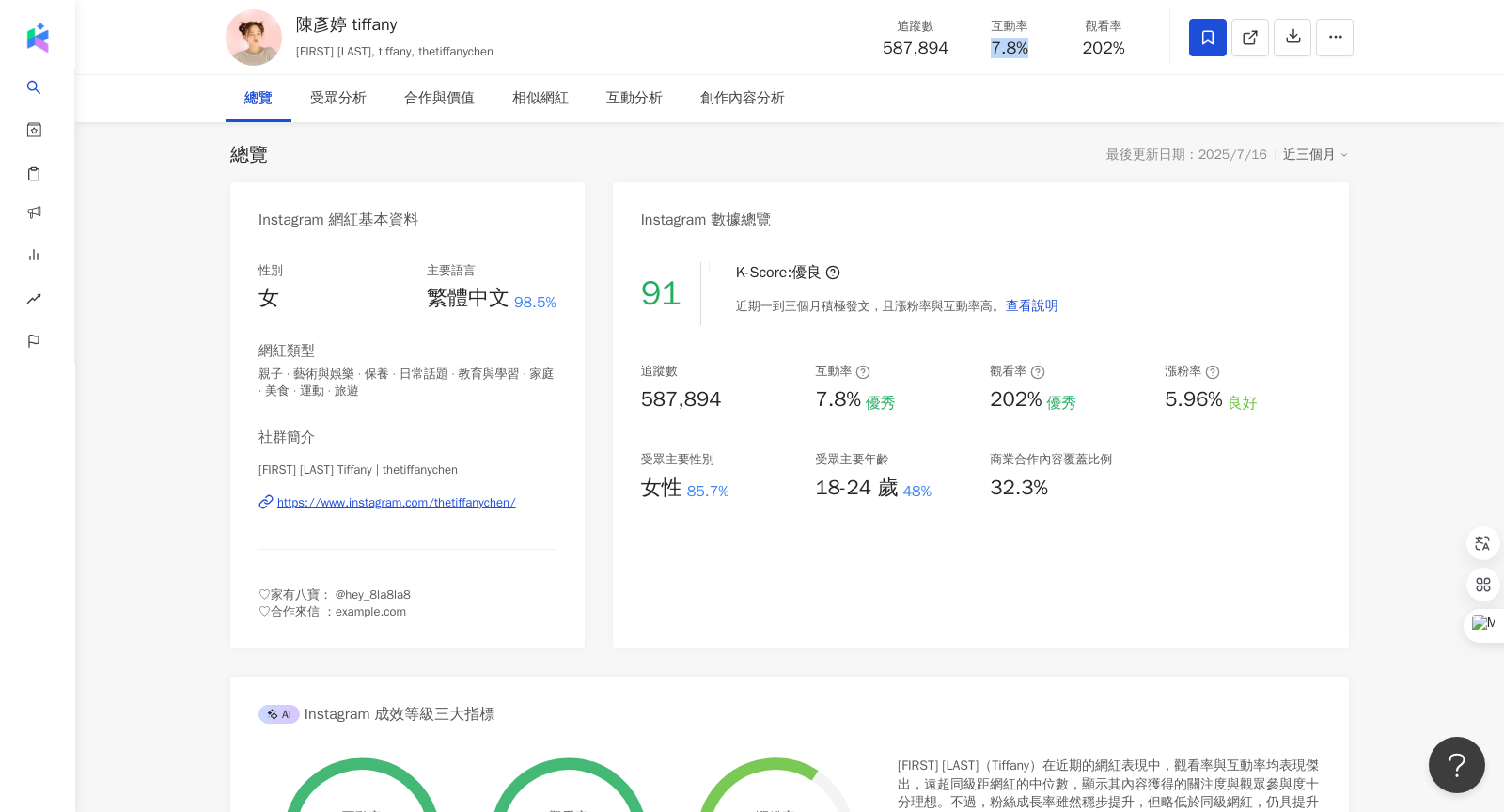 drag, startPoint x: 990, startPoint y: 47, endPoint x: 1026, endPoint y: 46, distance: 36.013886 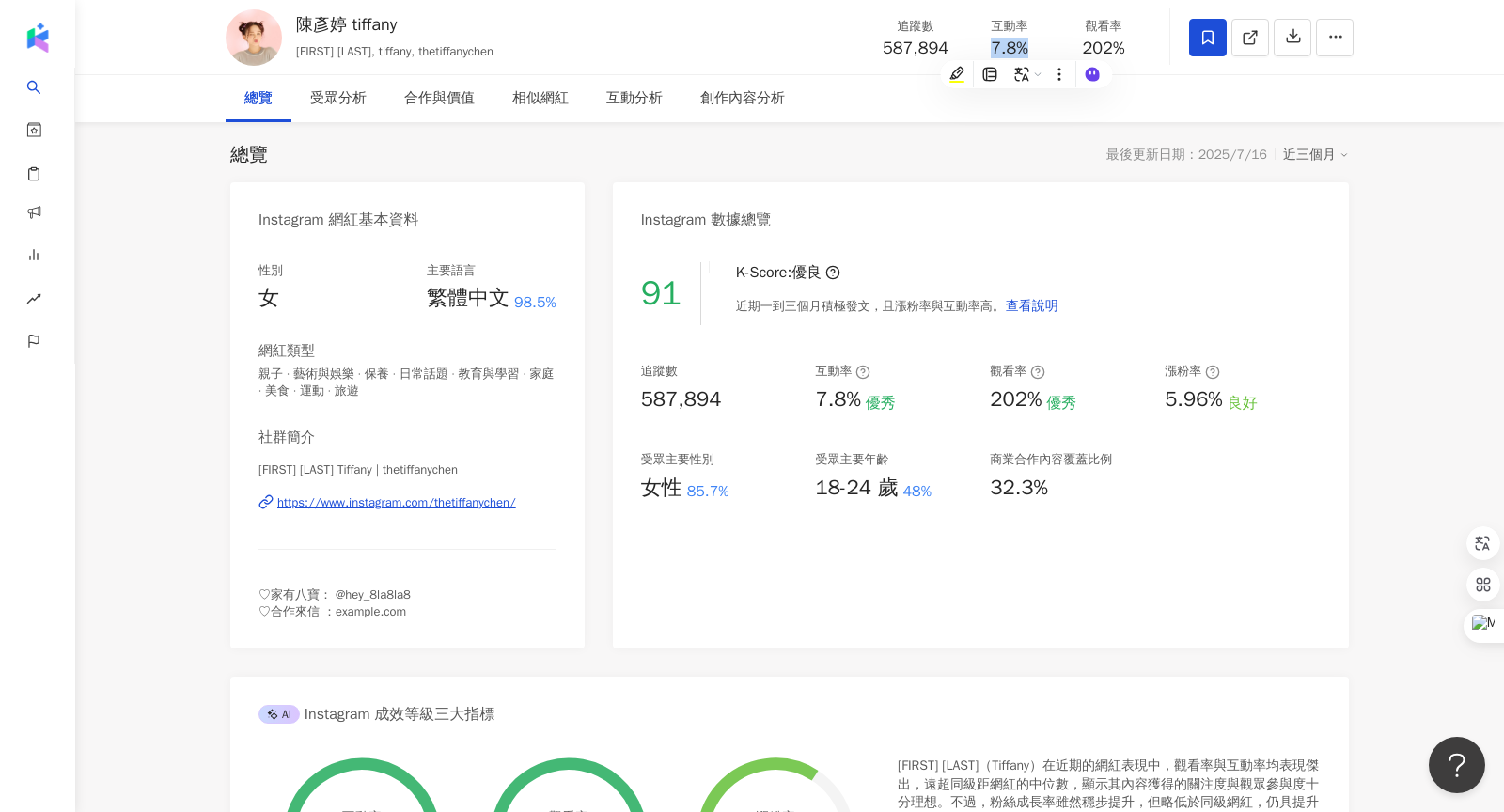 copy on "7.8%" 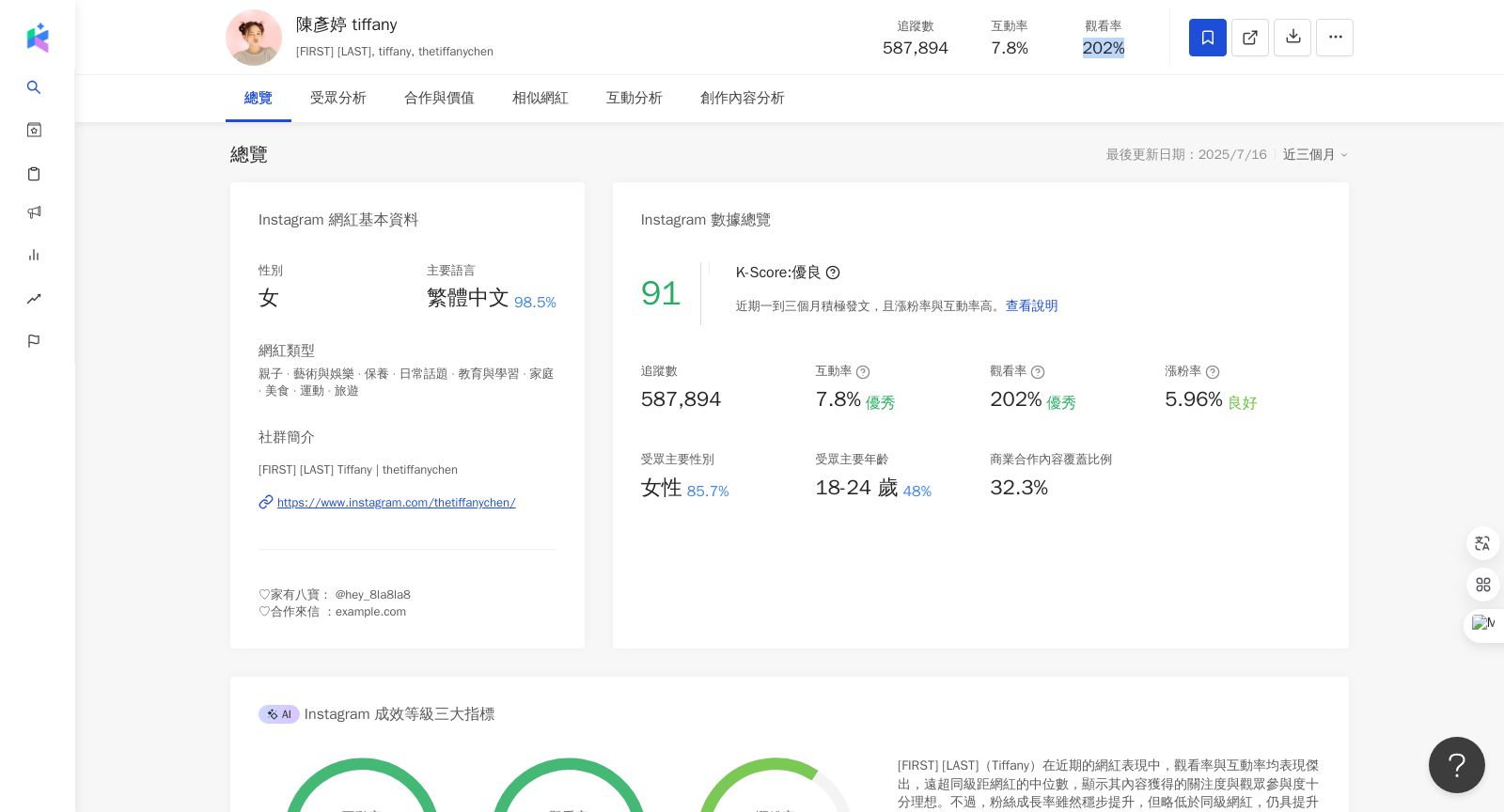 drag, startPoint x: 1079, startPoint y: 47, endPoint x: 1124, endPoint y: 47, distance: 45 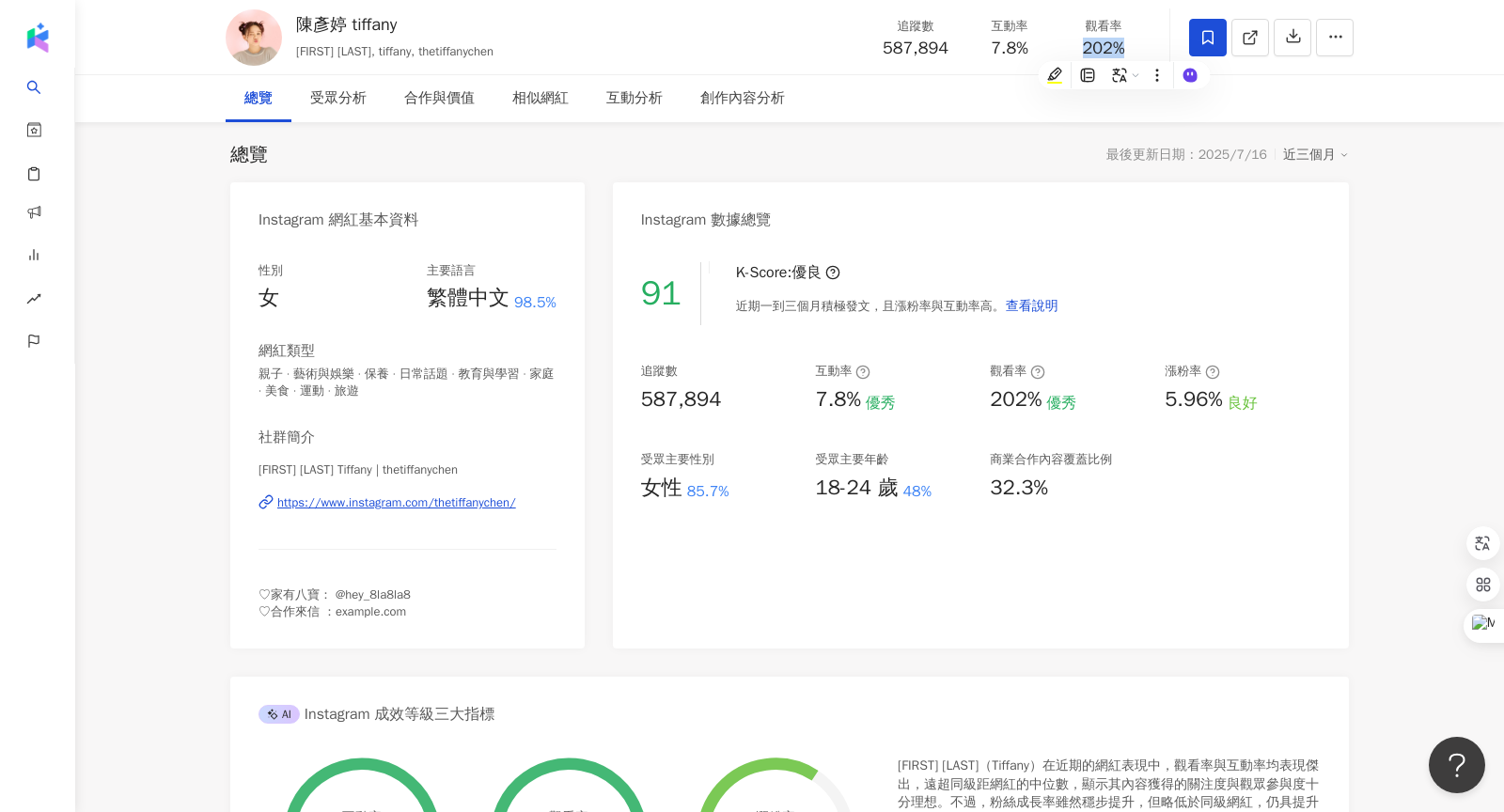copy on "202%" 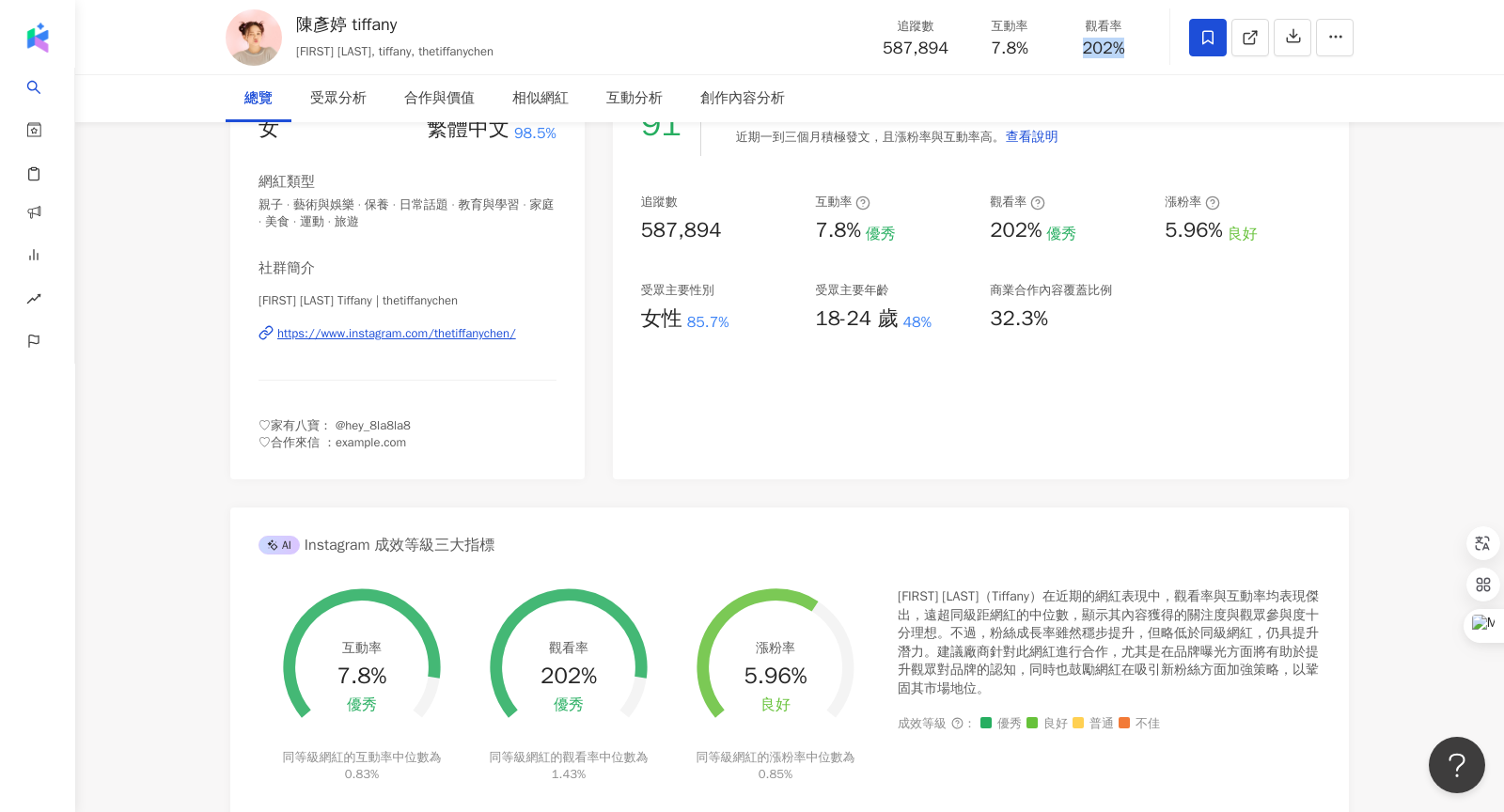 drag, startPoint x: 742, startPoint y: 676, endPoint x: 820, endPoint y: 676, distance: 78 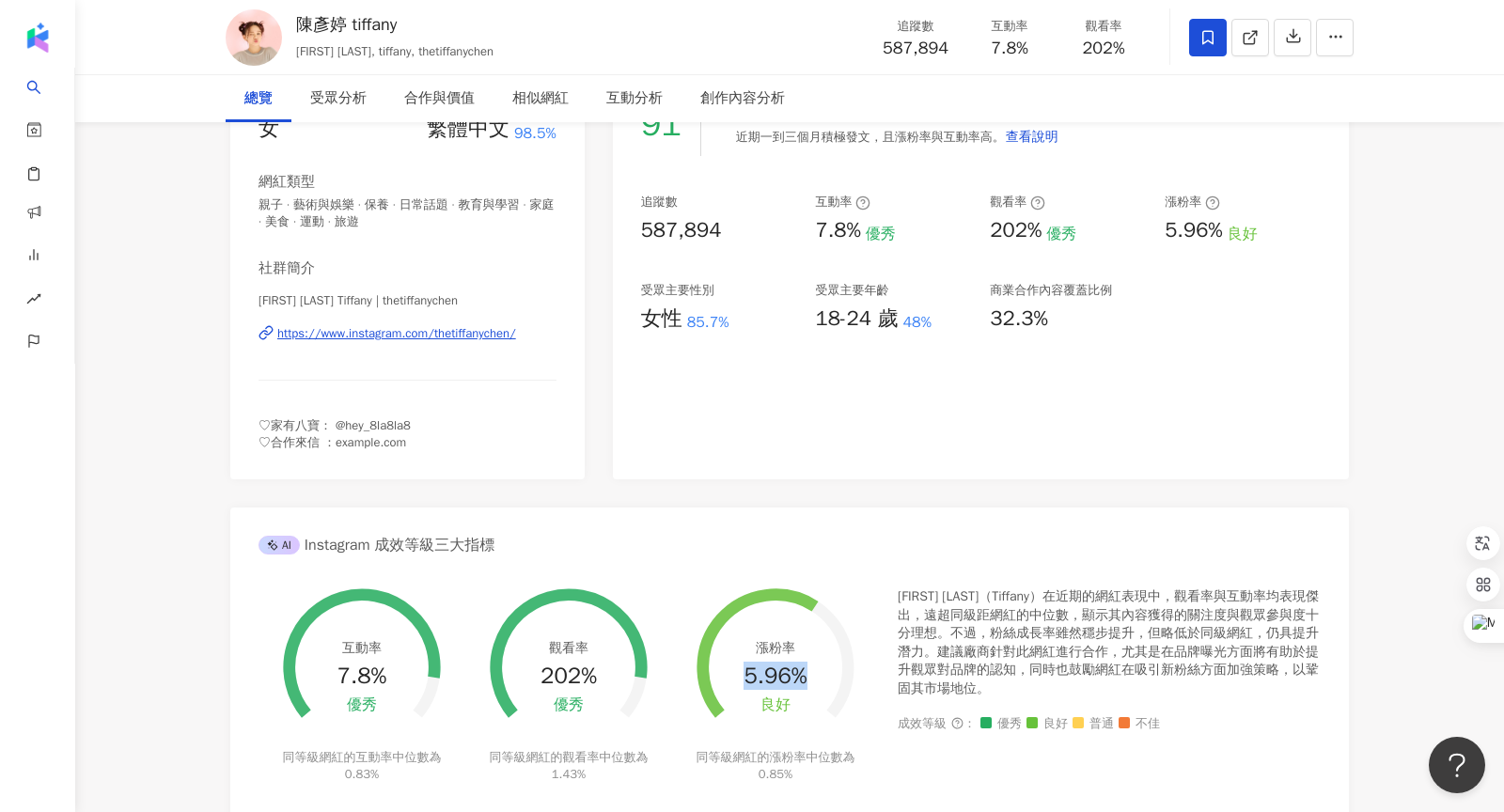 drag, startPoint x: 746, startPoint y: 672, endPoint x: 799, endPoint y: 669, distance: 53.0848 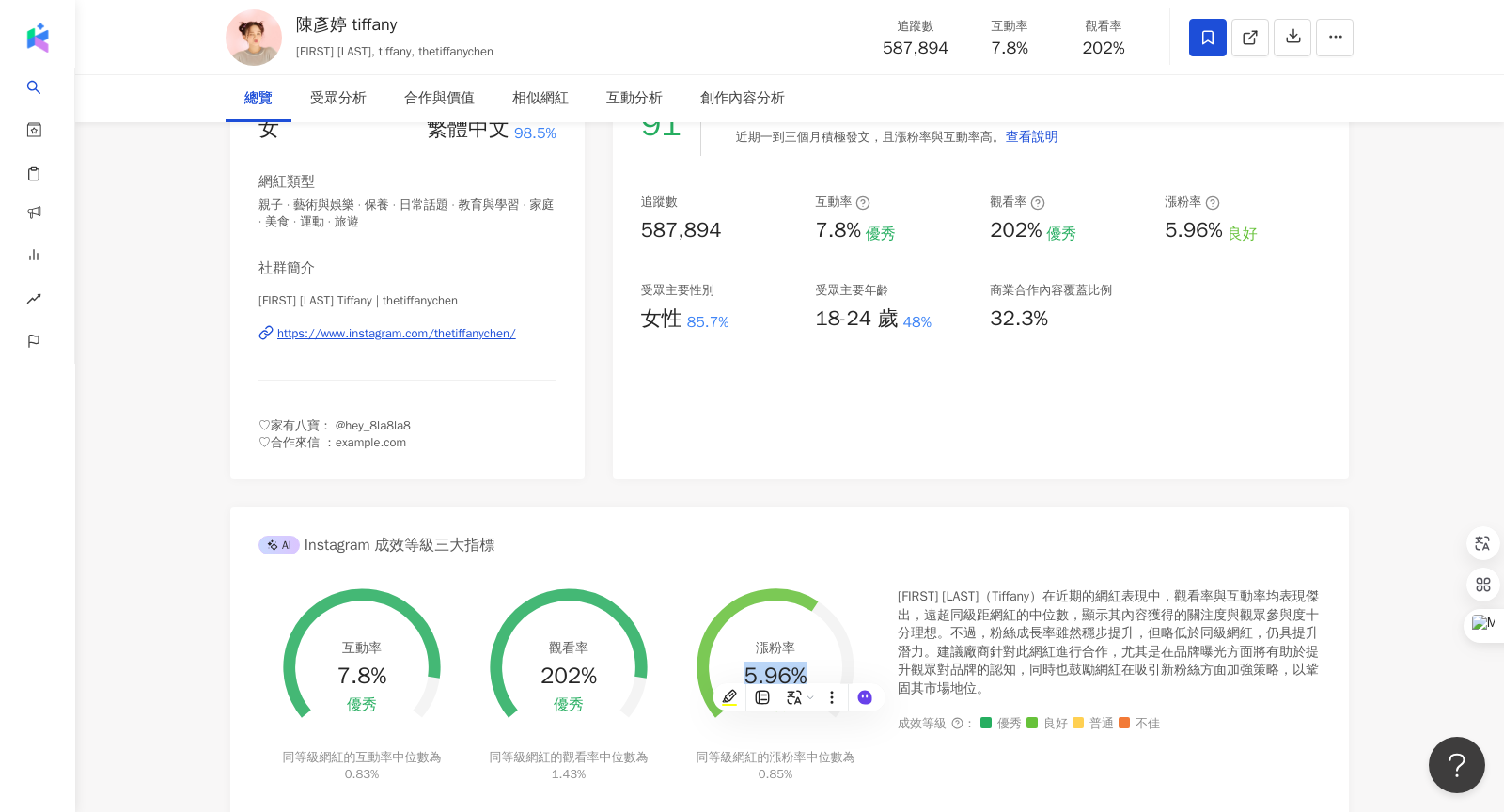 copy on "5.96%" 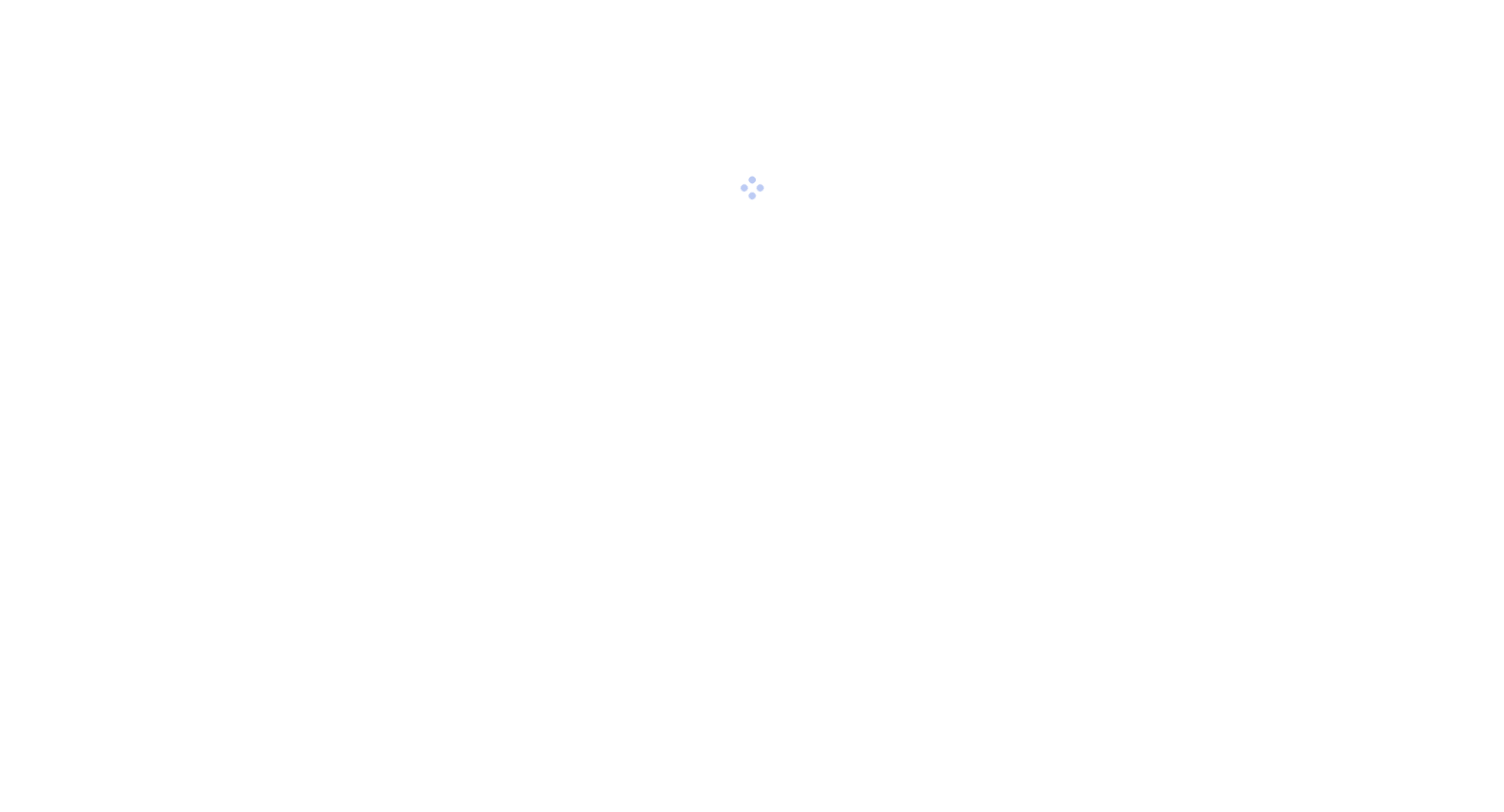 scroll, scrollTop: 0, scrollLeft: 0, axis: both 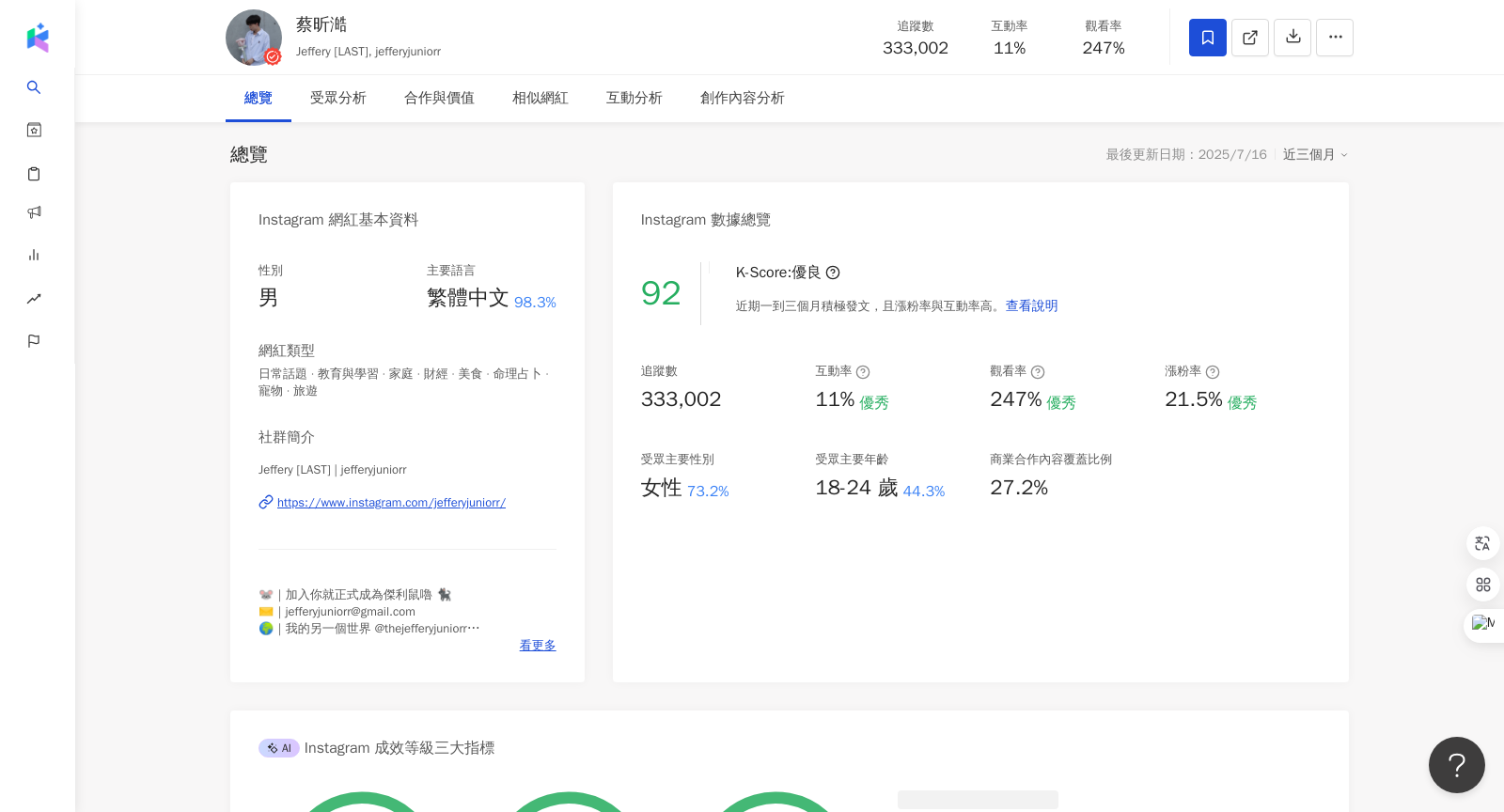 drag, startPoint x: 258, startPoint y: 557, endPoint x: 297, endPoint y: 557, distance: 39 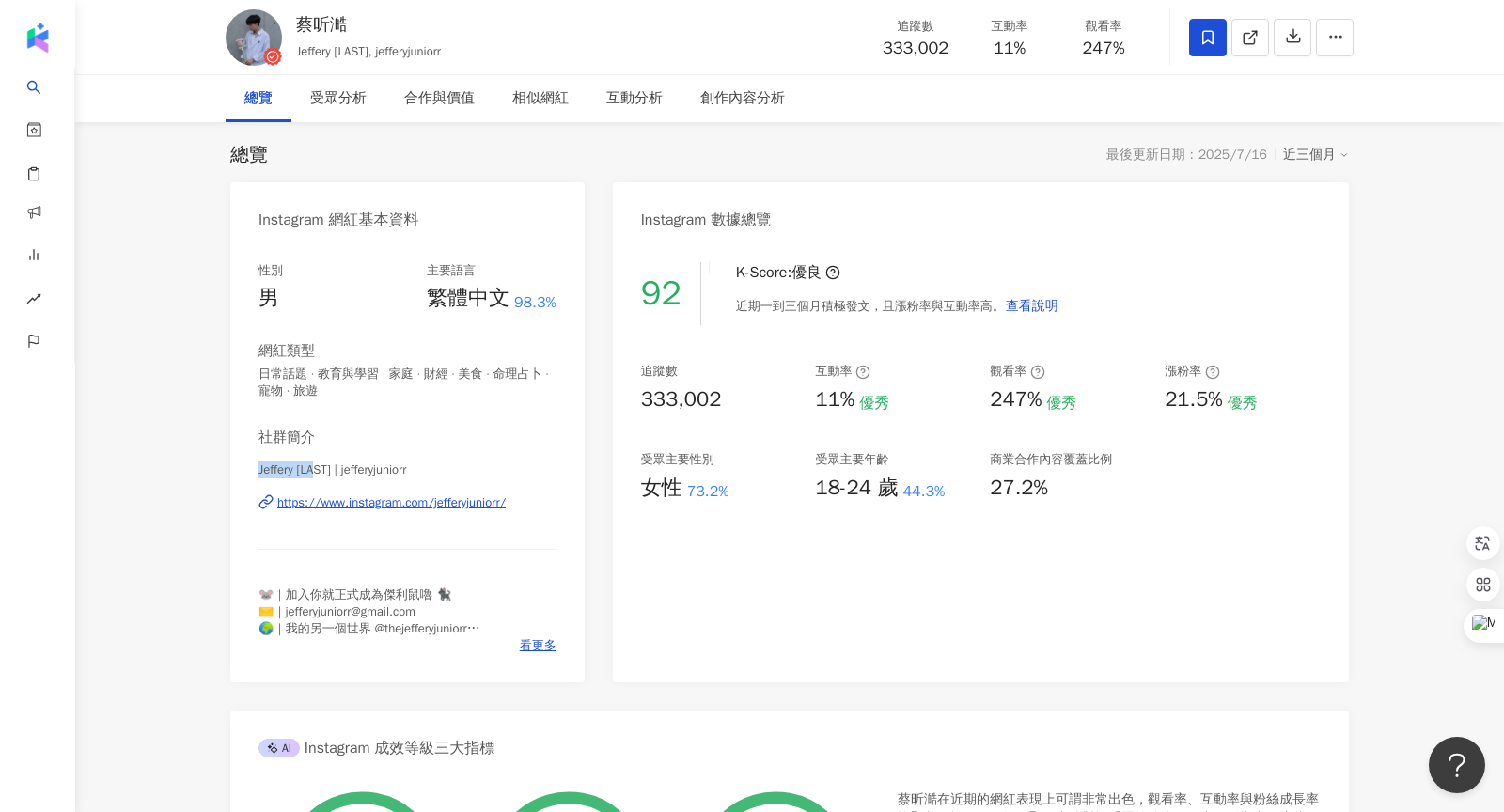 drag, startPoint x: 259, startPoint y: 472, endPoint x: 335, endPoint y: 467, distance: 76.1643 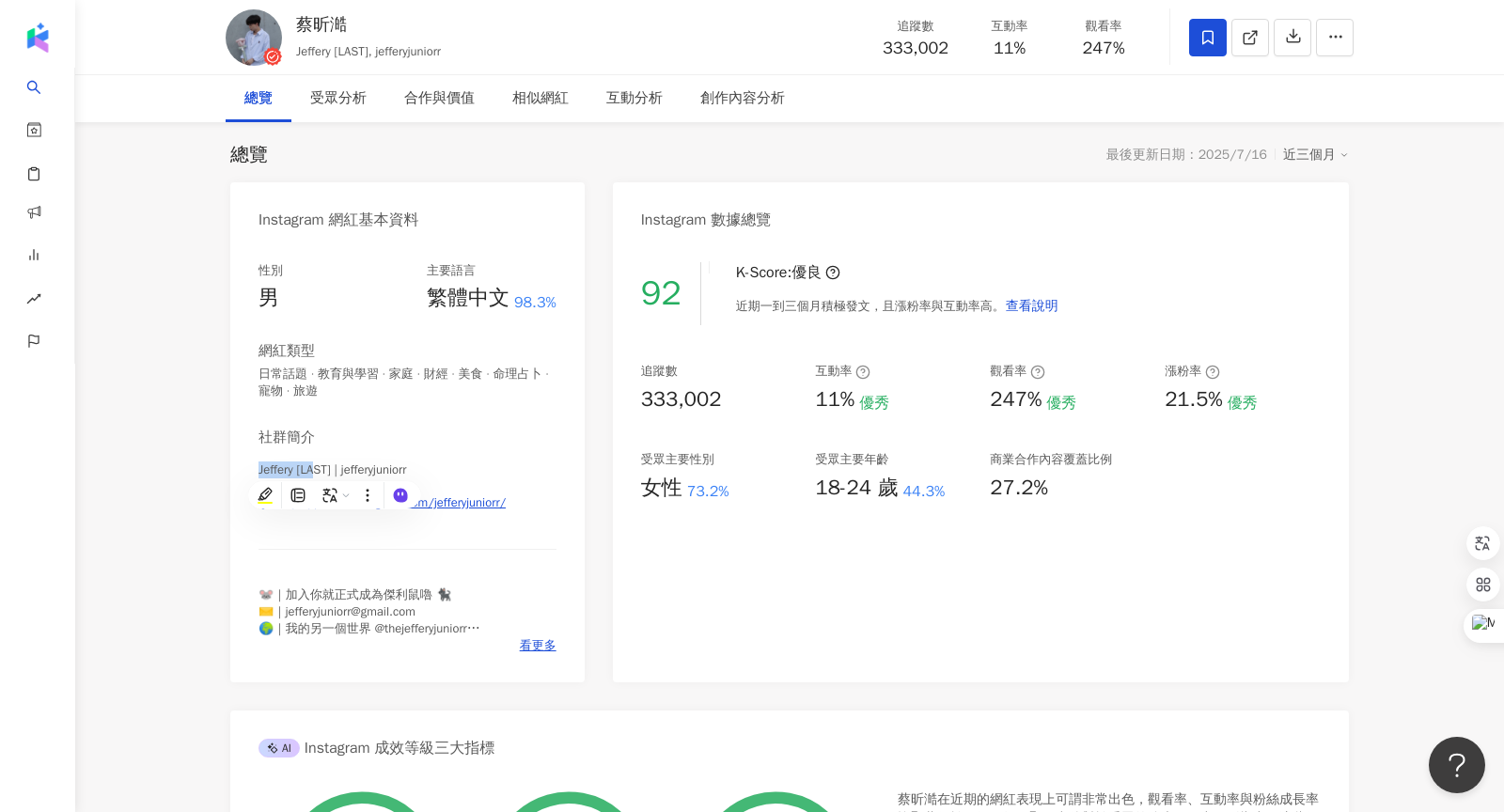 copy on "Jeffery [LAST]" 